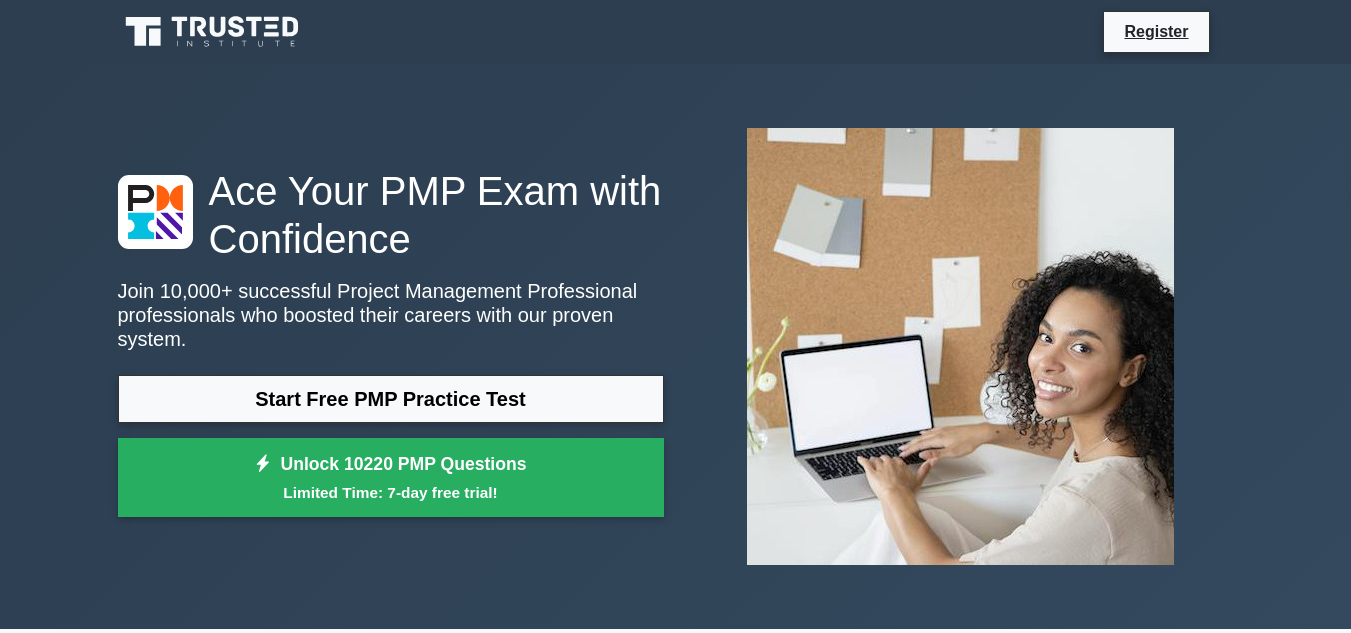 scroll, scrollTop: 0, scrollLeft: 0, axis: both 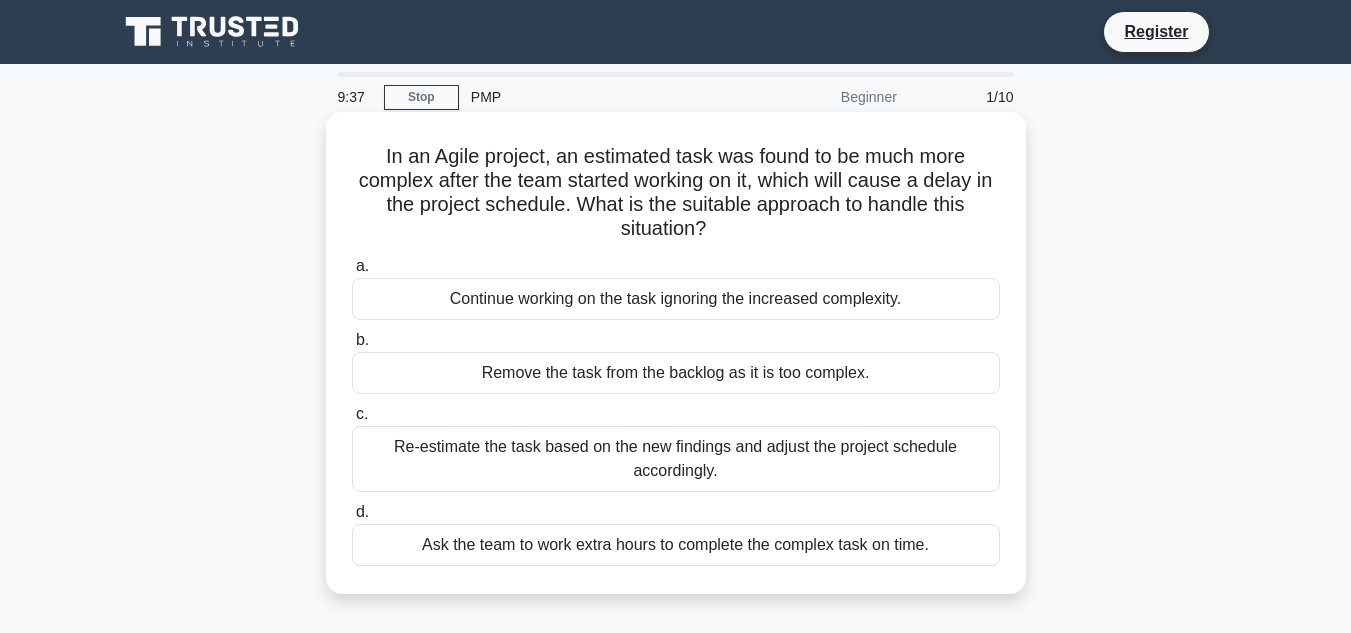 click on "Re-estimate the task based on the new findings and adjust the project schedule accordingly." at bounding box center (676, 459) 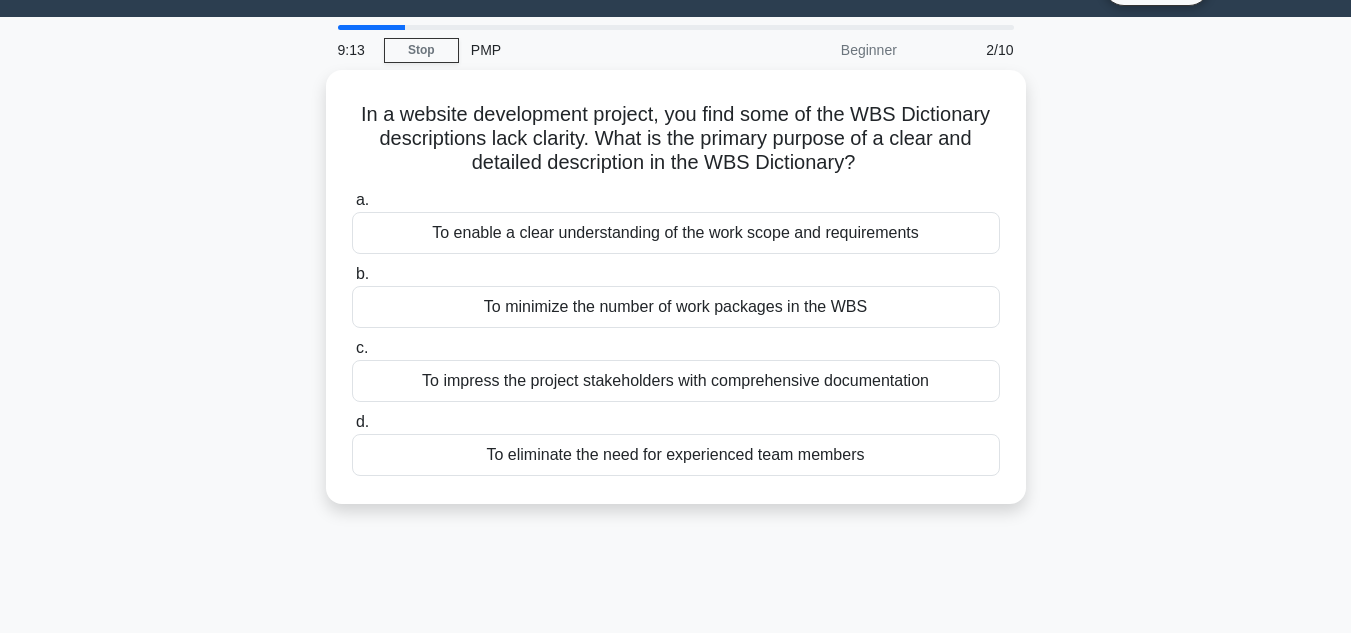 scroll, scrollTop: 51, scrollLeft: 0, axis: vertical 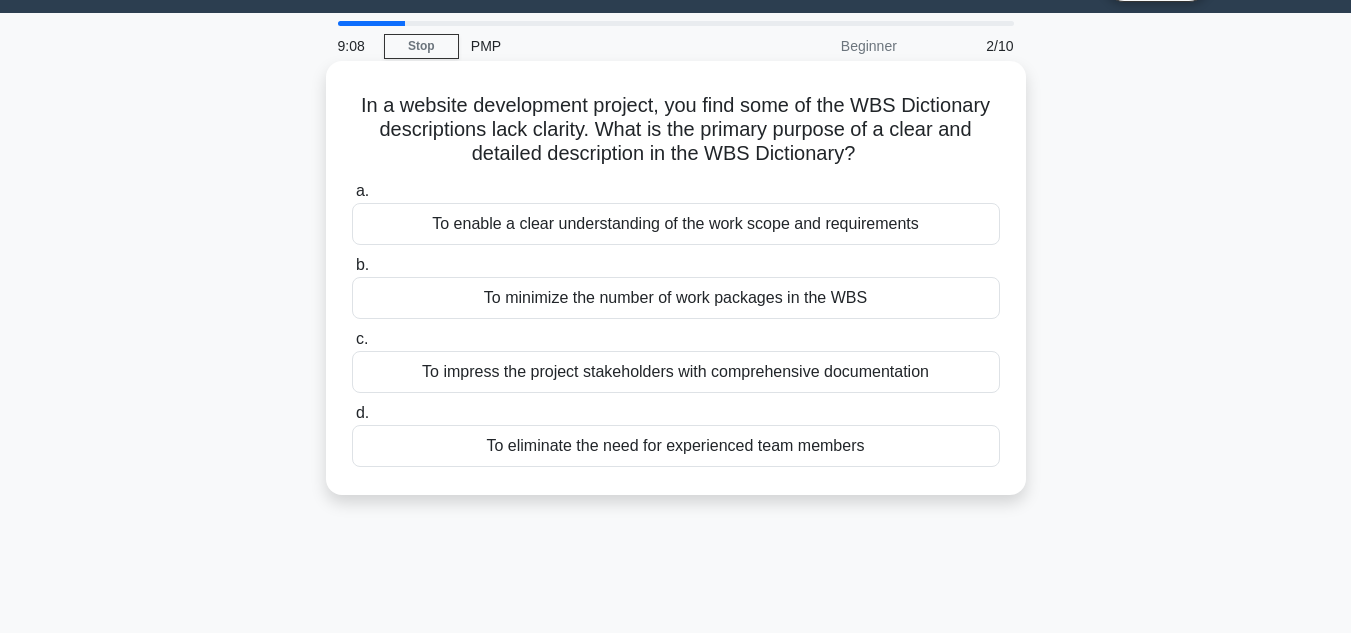 click on "To enable a clear understanding of the work scope and requirements" at bounding box center (676, 224) 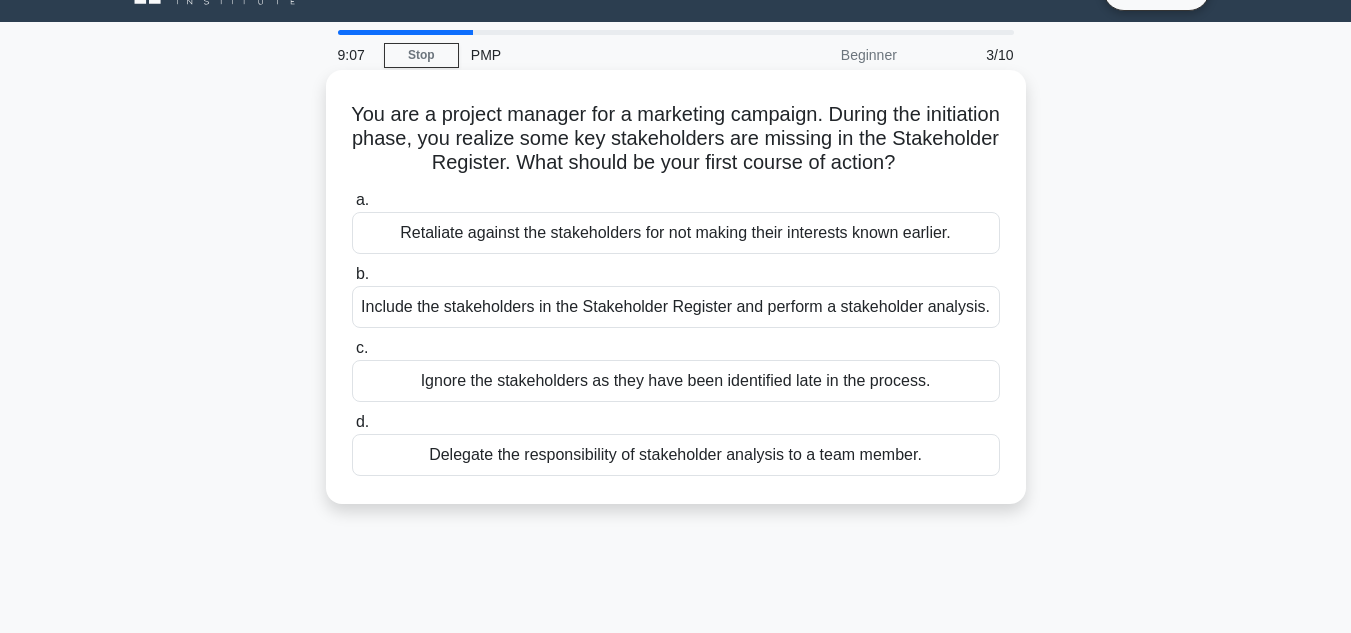 scroll, scrollTop: 0, scrollLeft: 0, axis: both 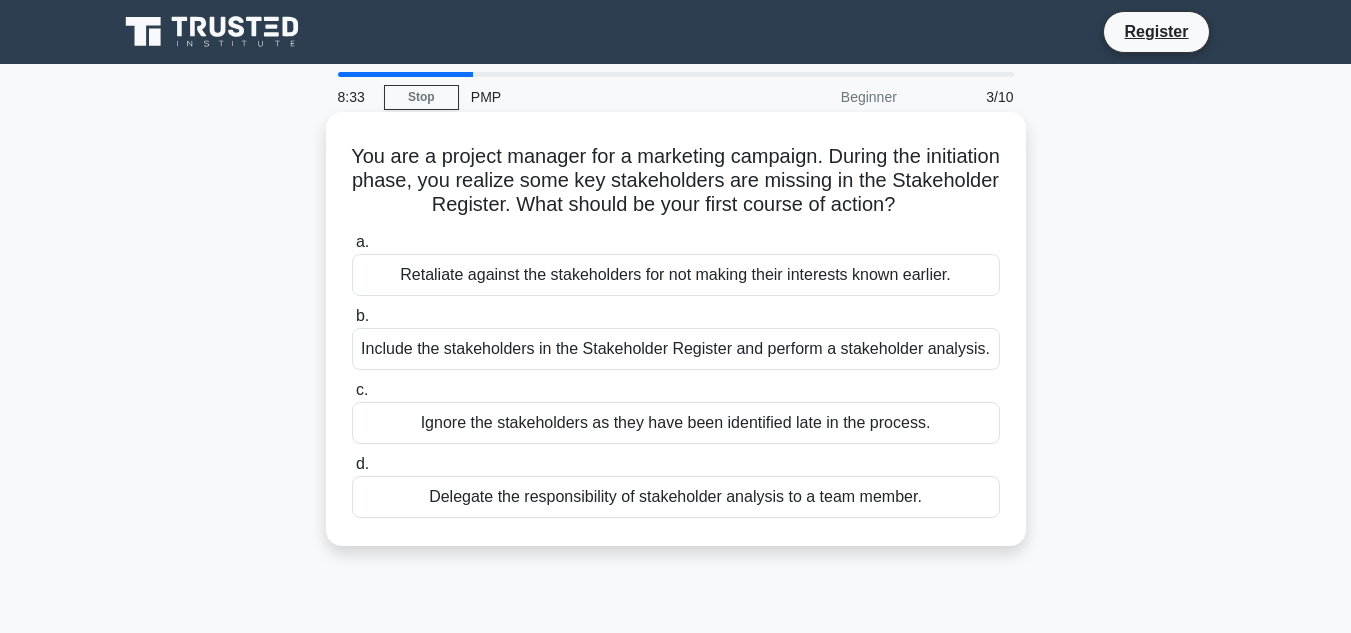 click on "Include the stakeholders in the Stakeholder Register and perform a stakeholder analysis." at bounding box center (676, 349) 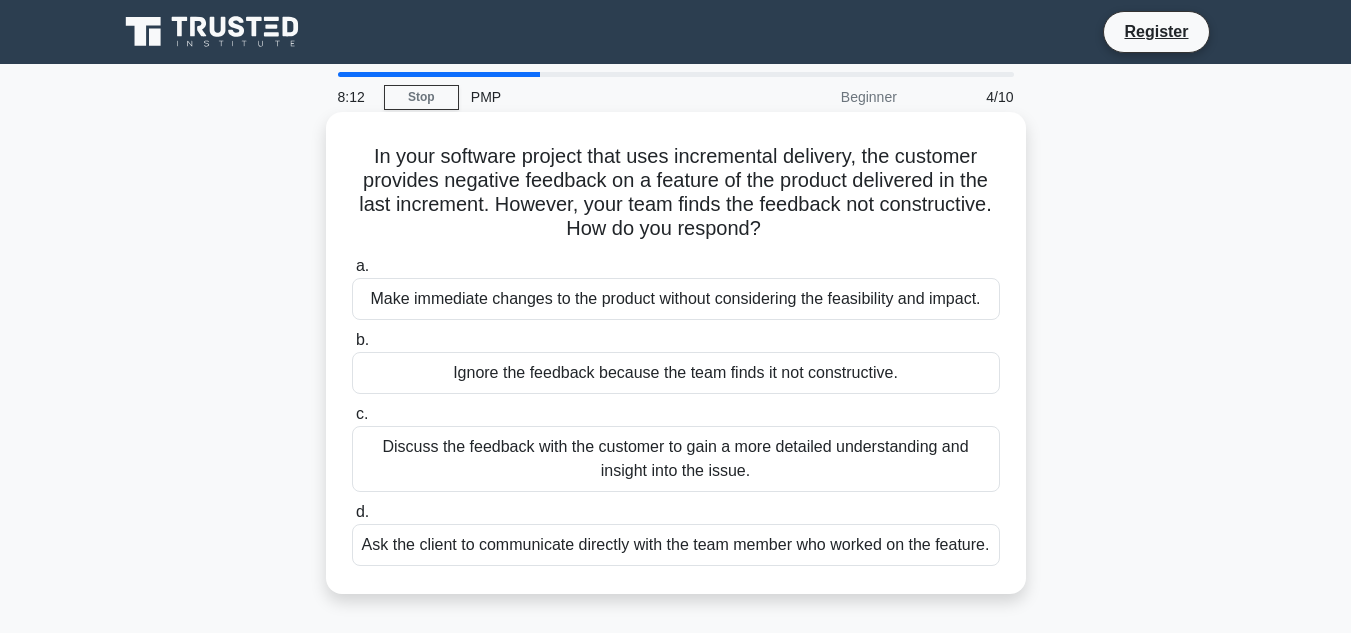 click on "Discuss the feedback with the customer to gain a more detailed understanding and insight into the issue." at bounding box center [676, 459] 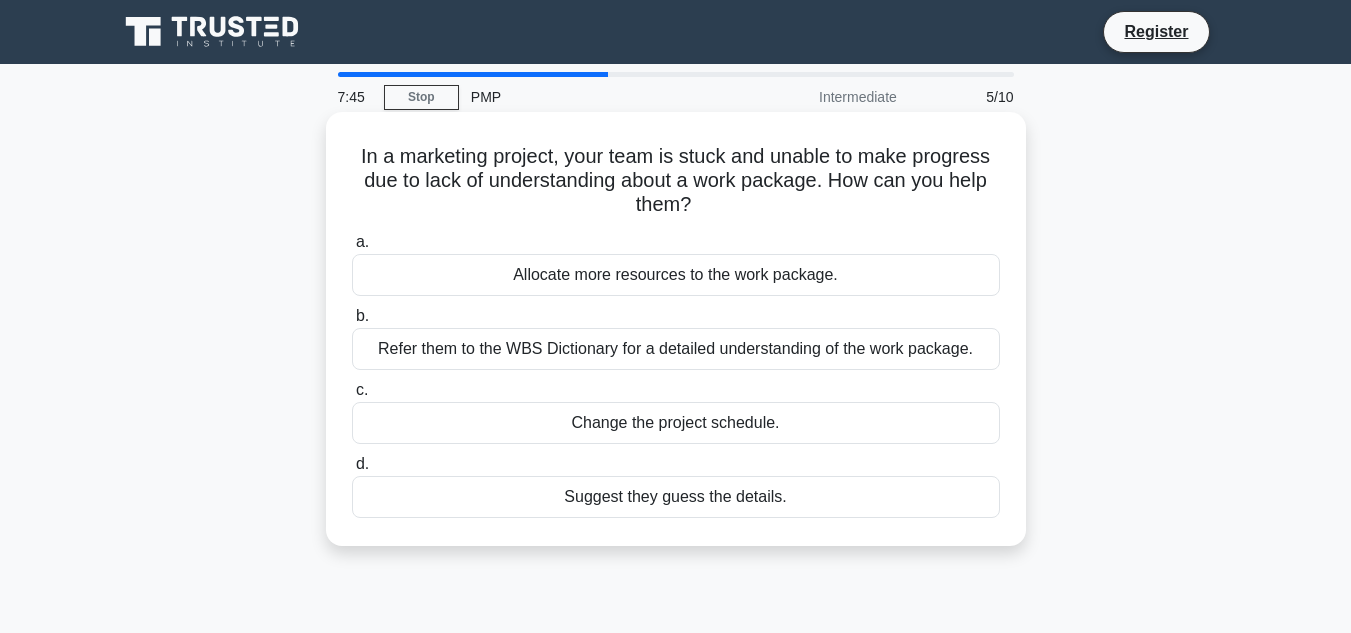 click on "Refer them to the WBS Dictionary for a detailed understanding of the work package." at bounding box center [676, 349] 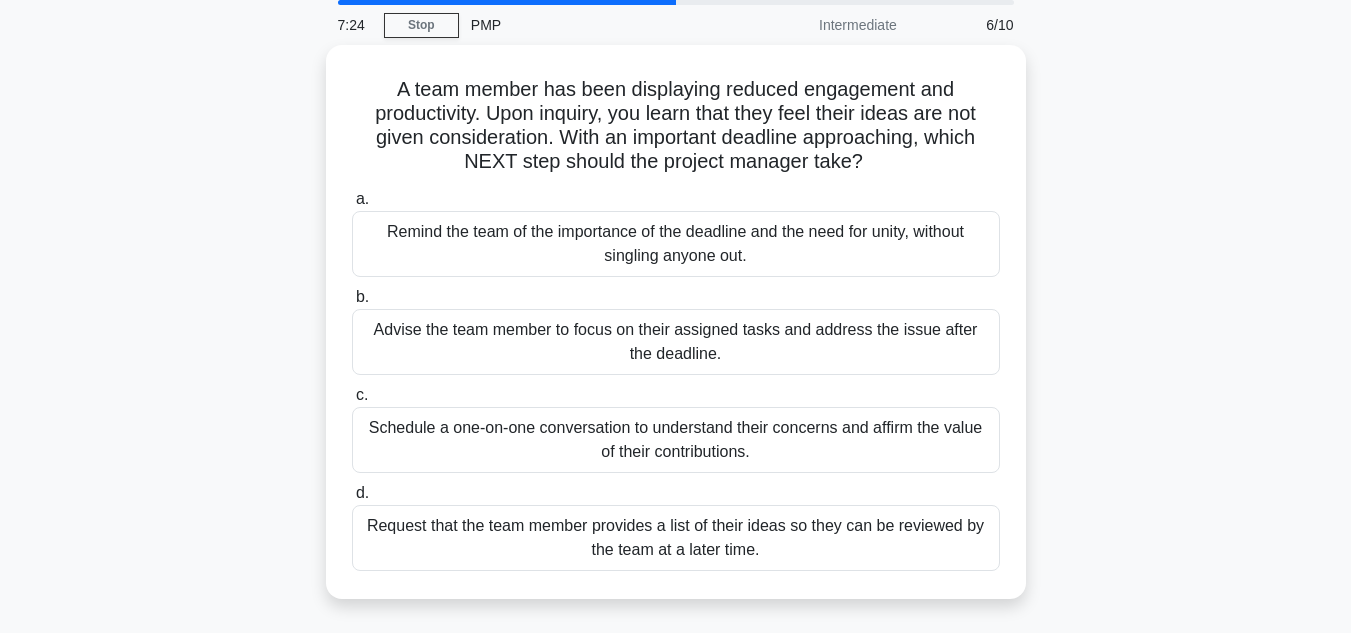 scroll, scrollTop: 81, scrollLeft: 0, axis: vertical 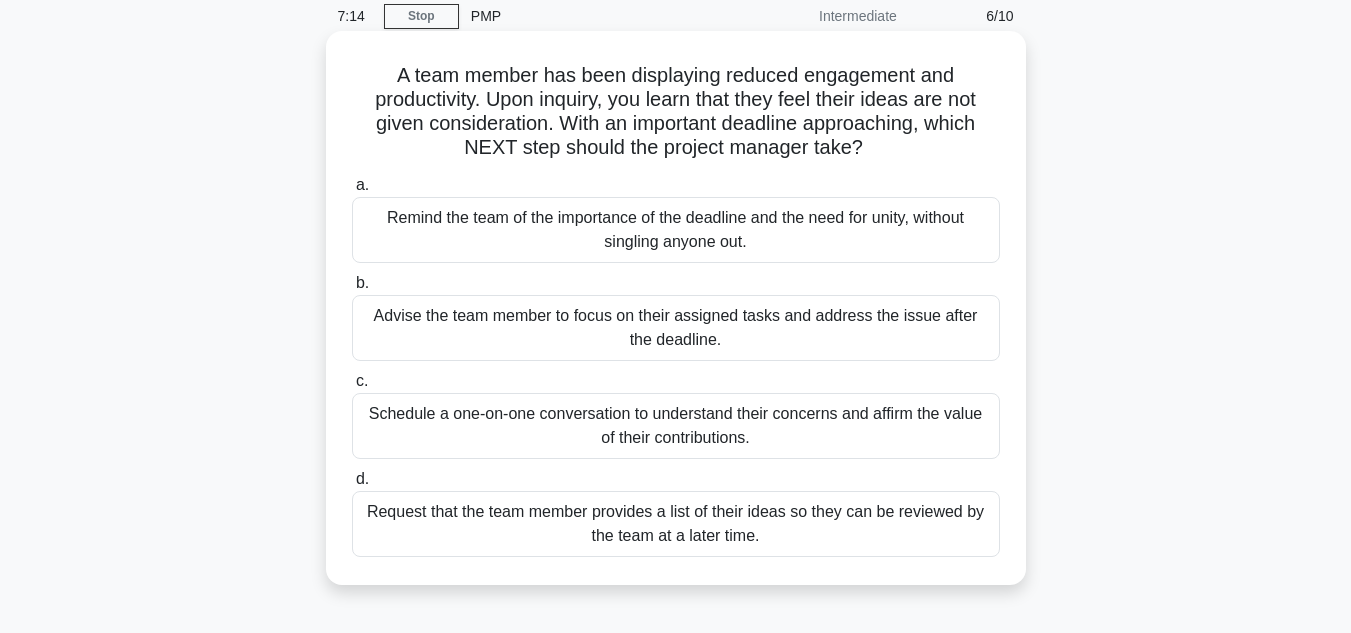 click on "Schedule a one-on-one conversation to understand their concerns and affirm the value of their contributions." at bounding box center [676, 426] 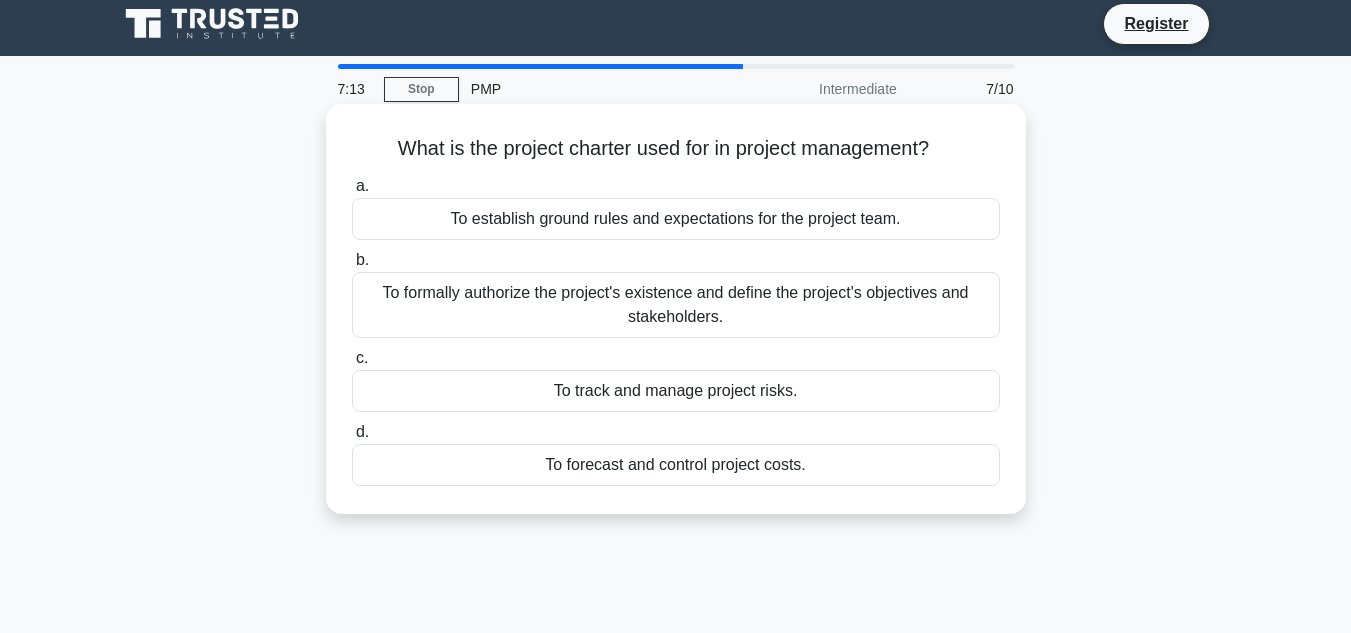 scroll, scrollTop: 0, scrollLeft: 0, axis: both 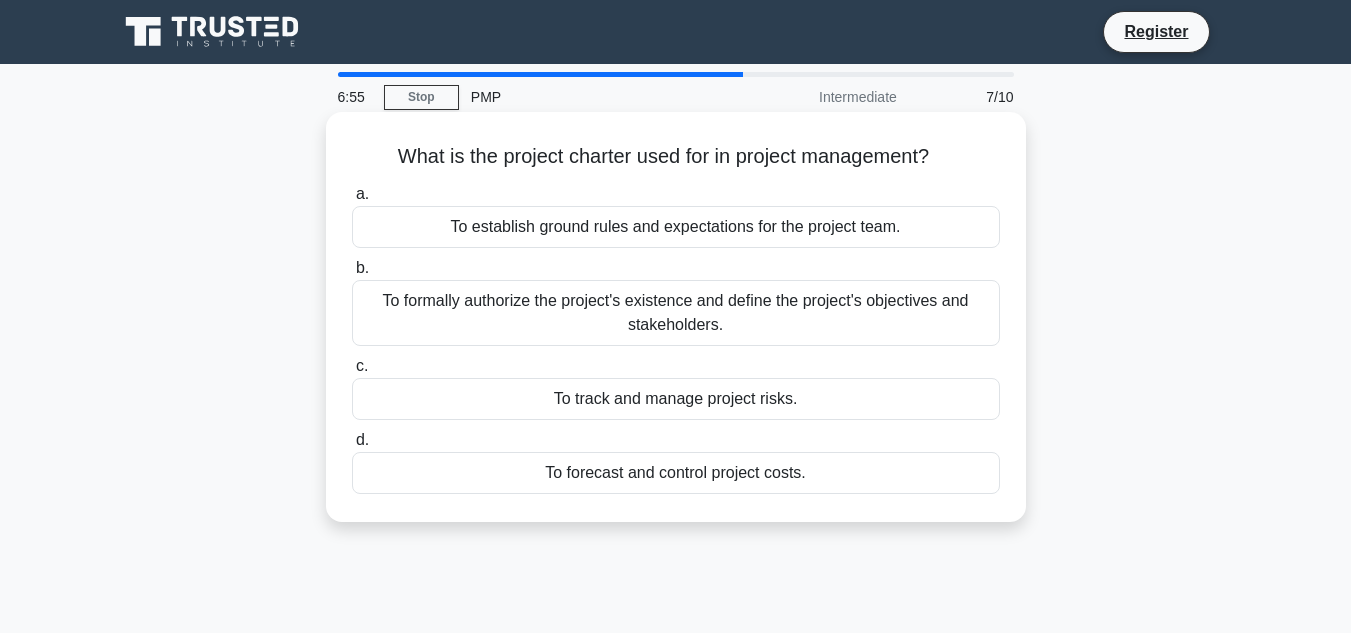 click on "To formally authorize the project's existence and define the project's objectives and stakeholders." at bounding box center (676, 313) 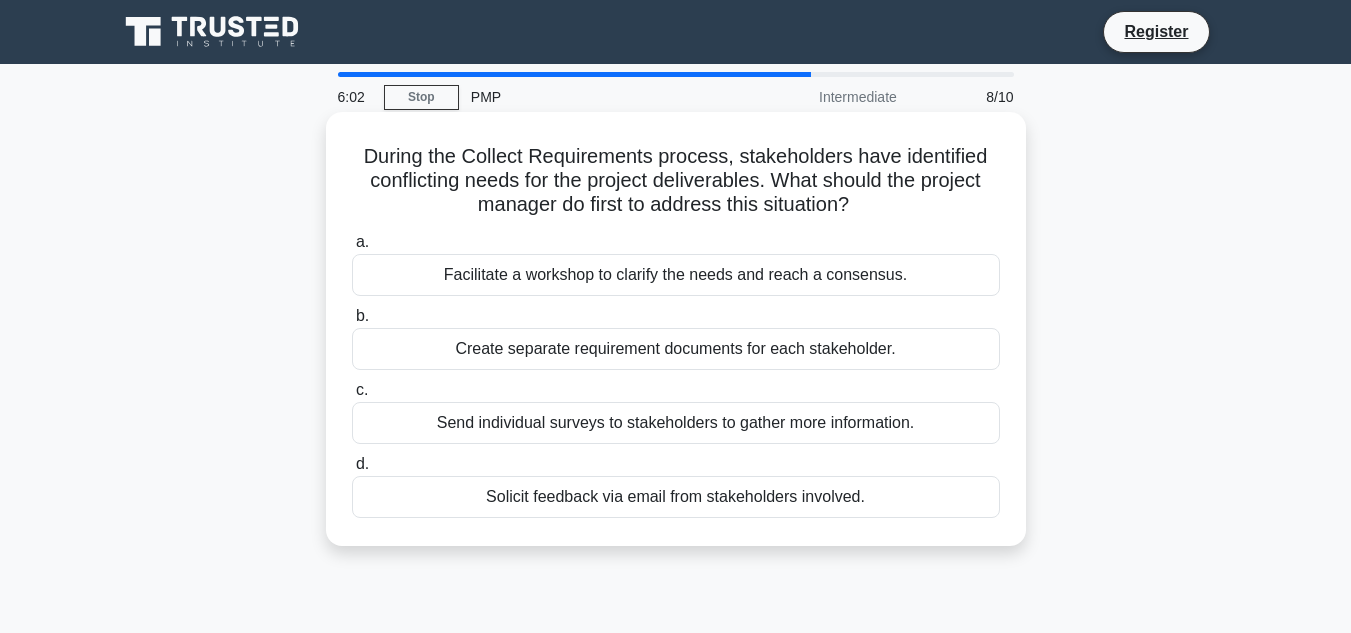 click on "Facilitate a workshop to clarify the needs and reach a consensus." at bounding box center [676, 275] 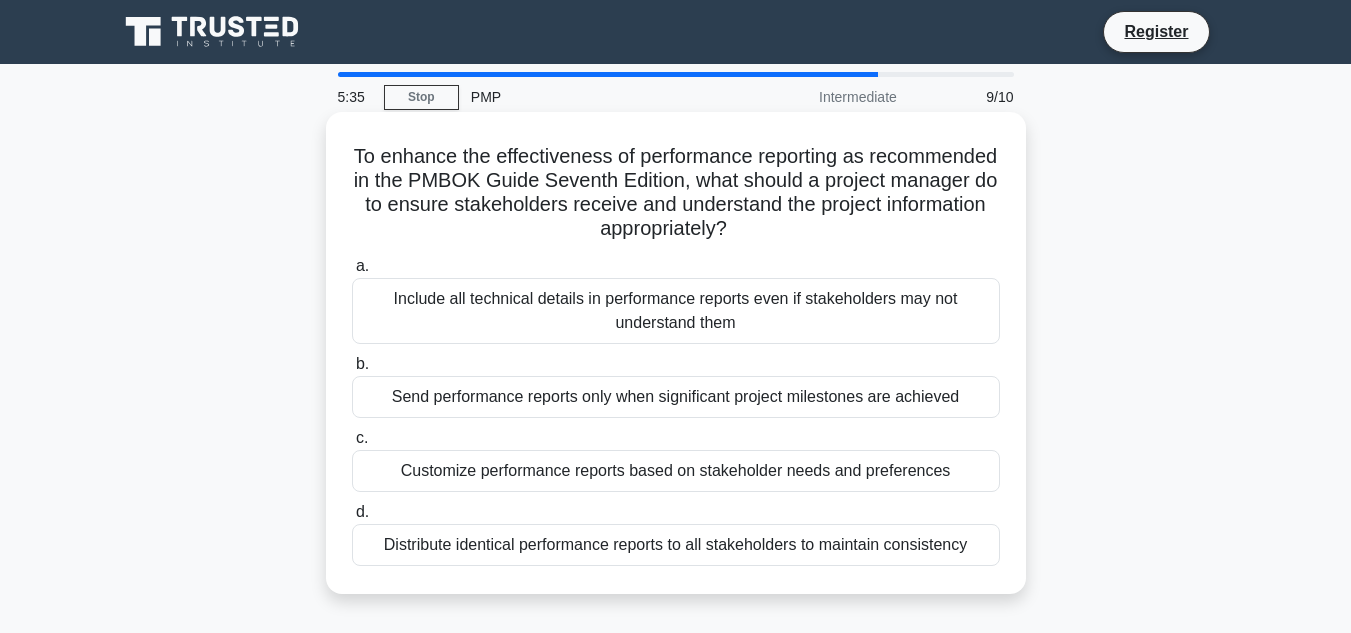 click on "Customize performance reports based on stakeholder needs and preferences" at bounding box center (676, 471) 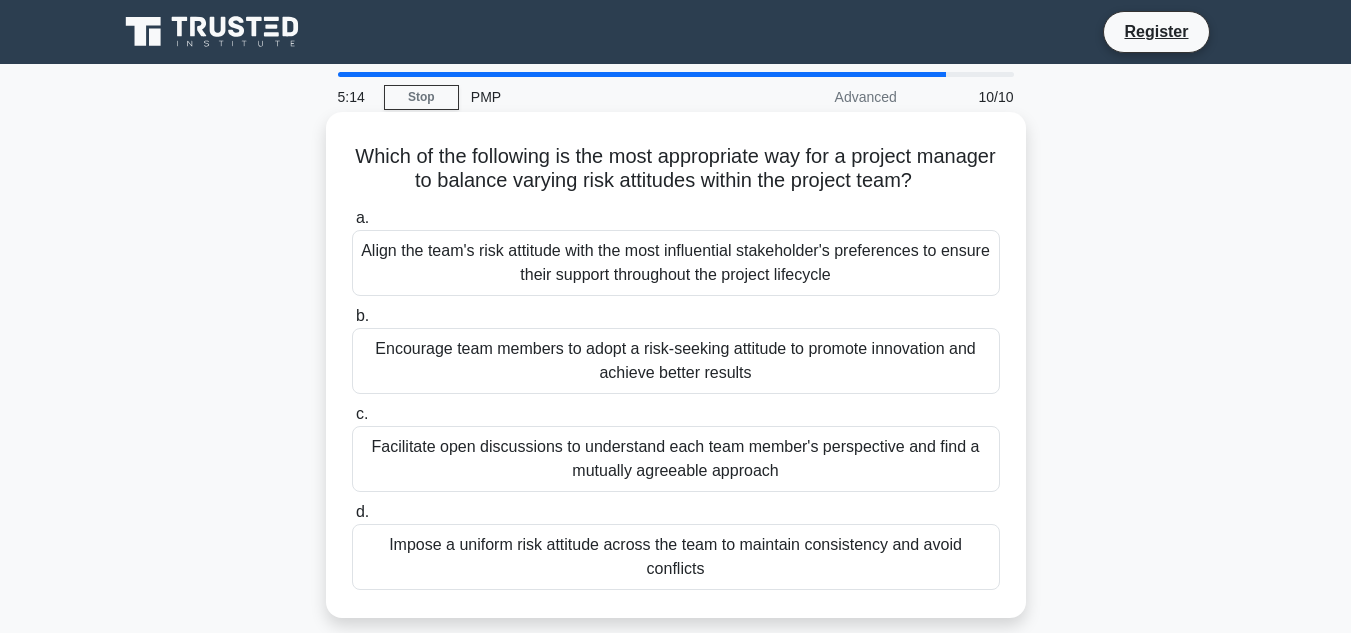 click on "Facilitate open discussions to understand each team member's perspective and find a mutually agreeable approach" at bounding box center [676, 459] 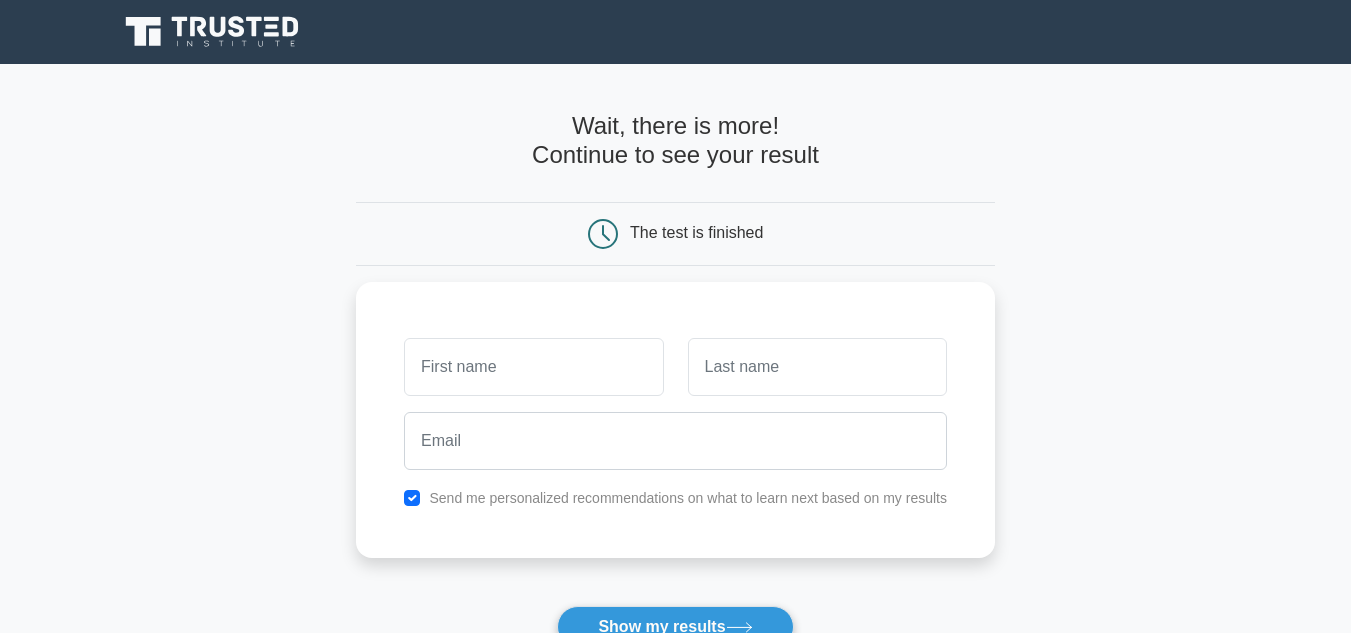 scroll, scrollTop: 0, scrollLeft: 0, axis: both 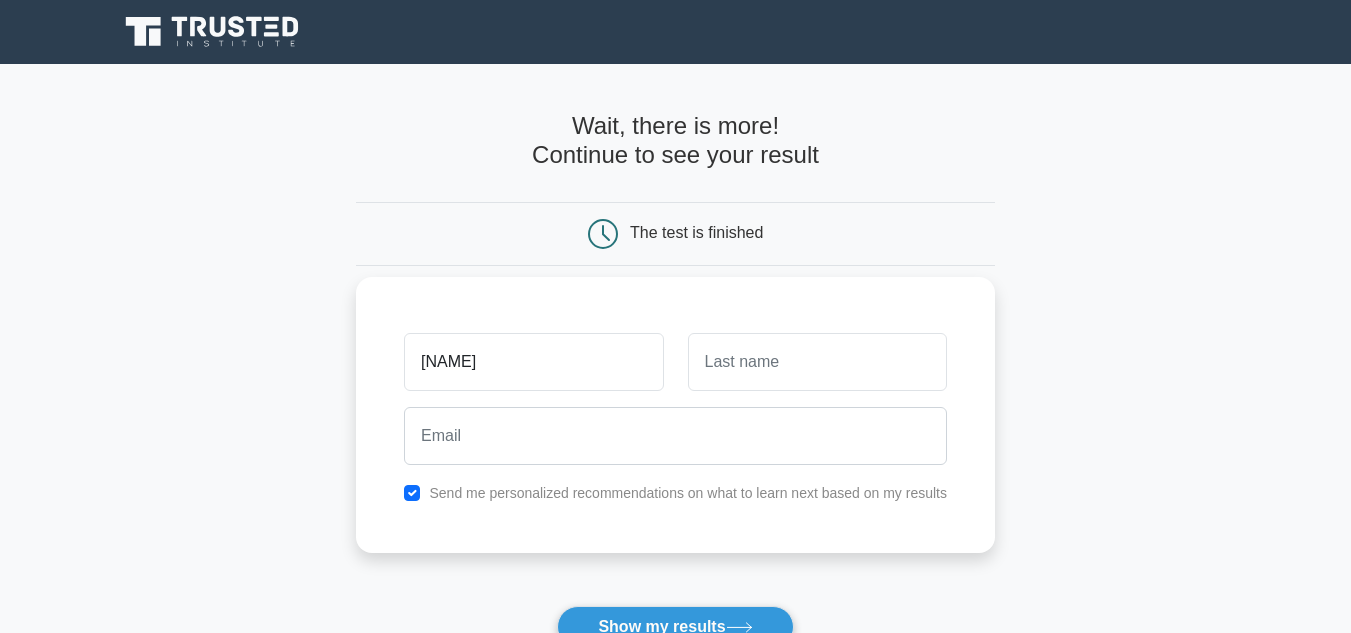type on "leah" 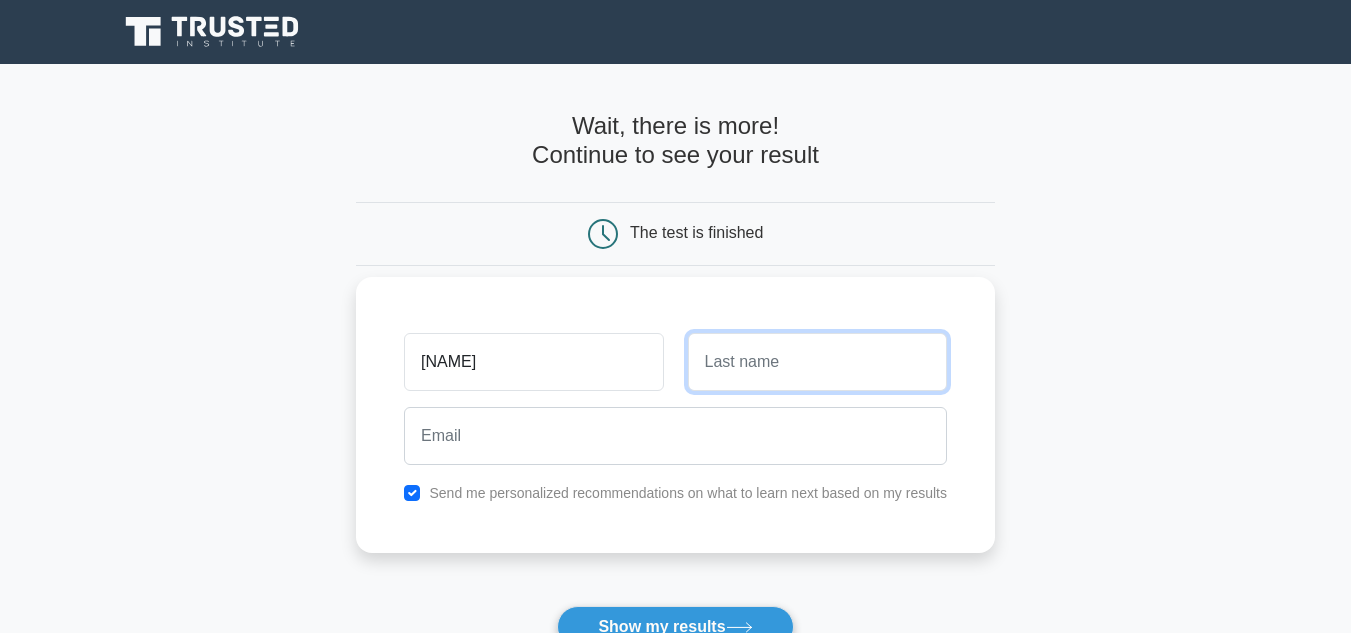 click at bounding box center [817, 362] 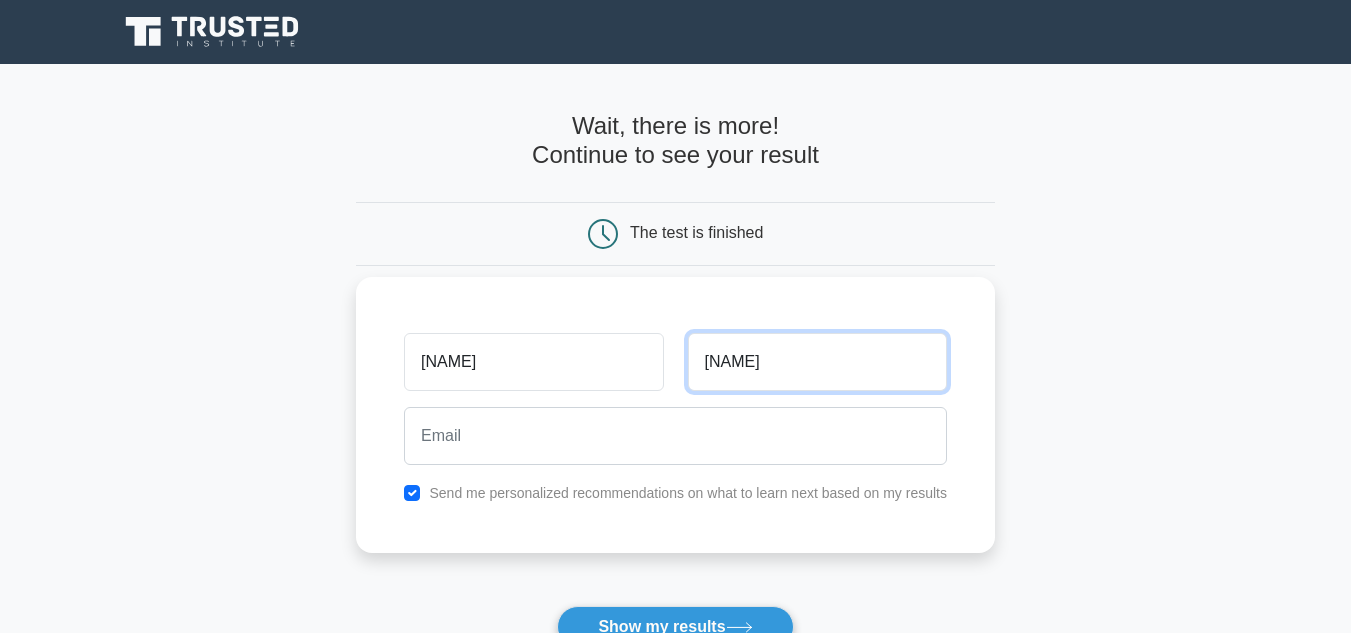 type on "fuciarelli" 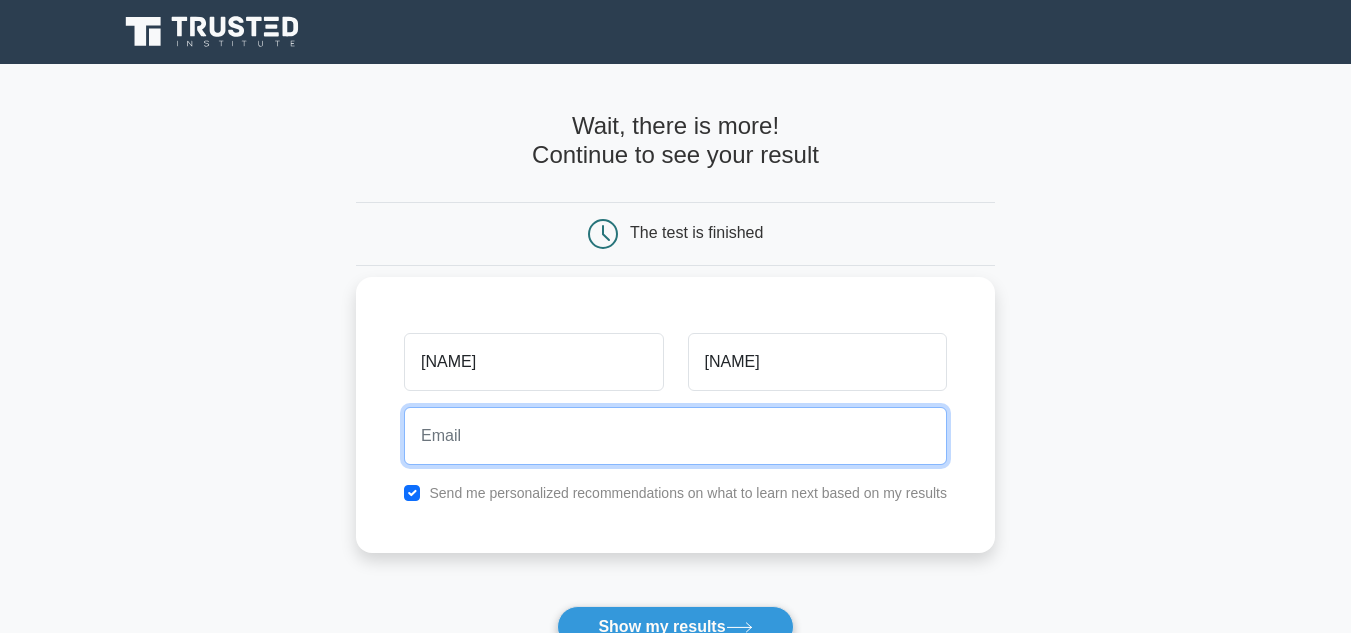 click at bounding box center (675, 436) 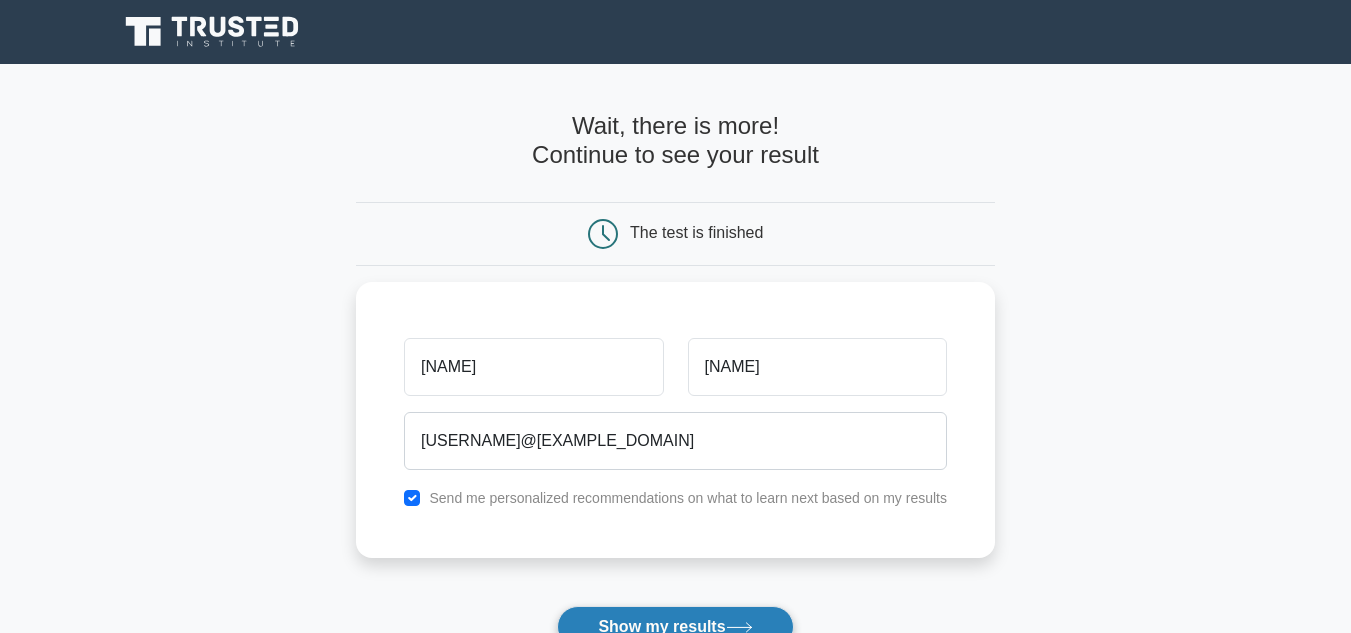 click on "Show my results" at bounding box center (675, 627) 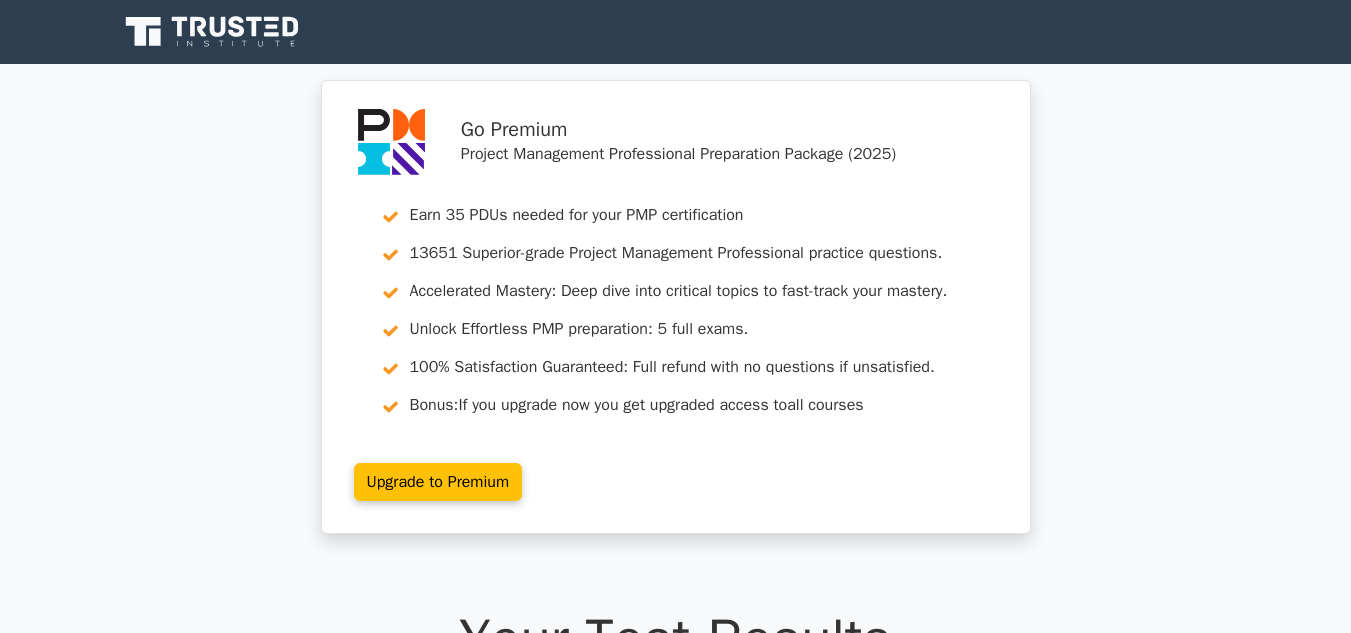 click on "Your Test Results" at bounding box center [676, 639] 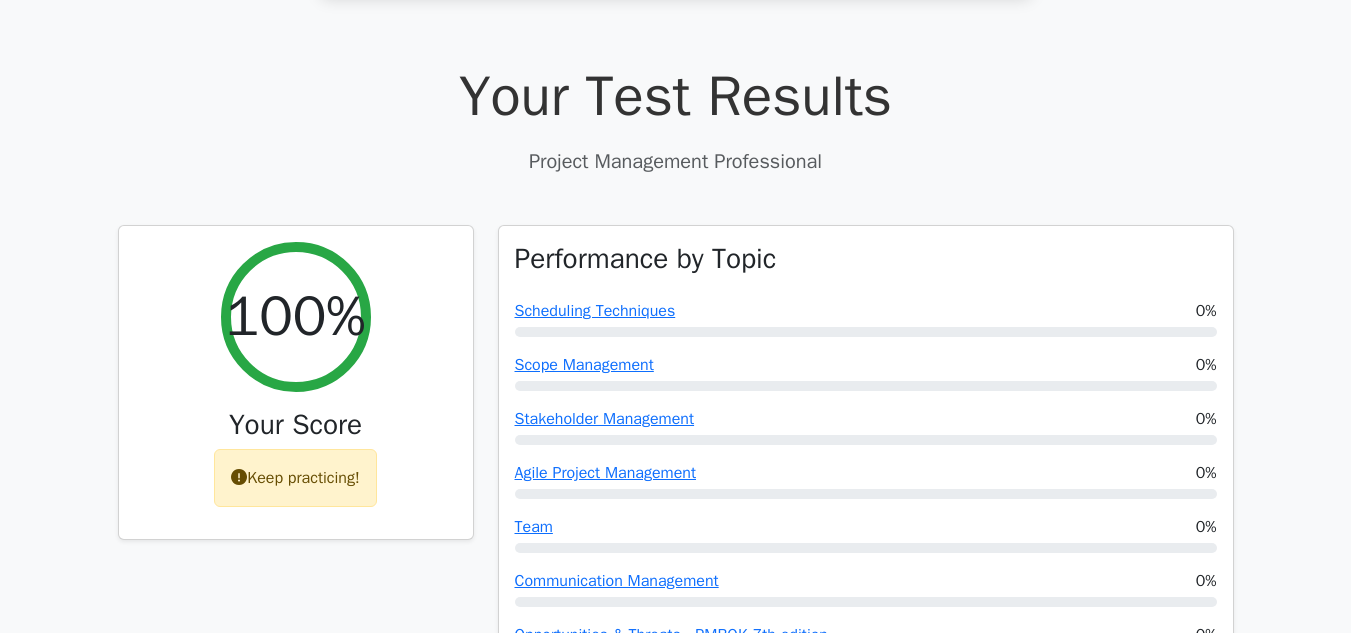 scroll, scrollTop: 590, scrollLeft: 0, axis: vertical 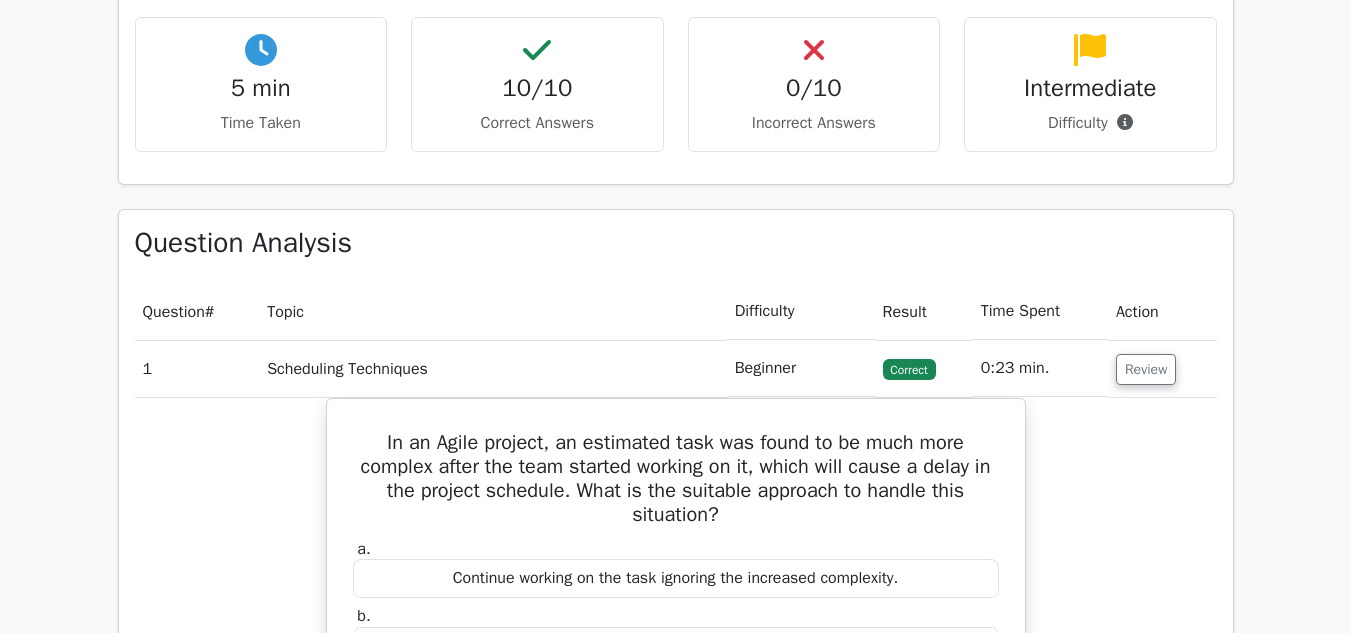 drag, startPoint x: 1305, startPoint y: 270, endPoint x: 1364, endPoint y: 264, distance: 59.3043 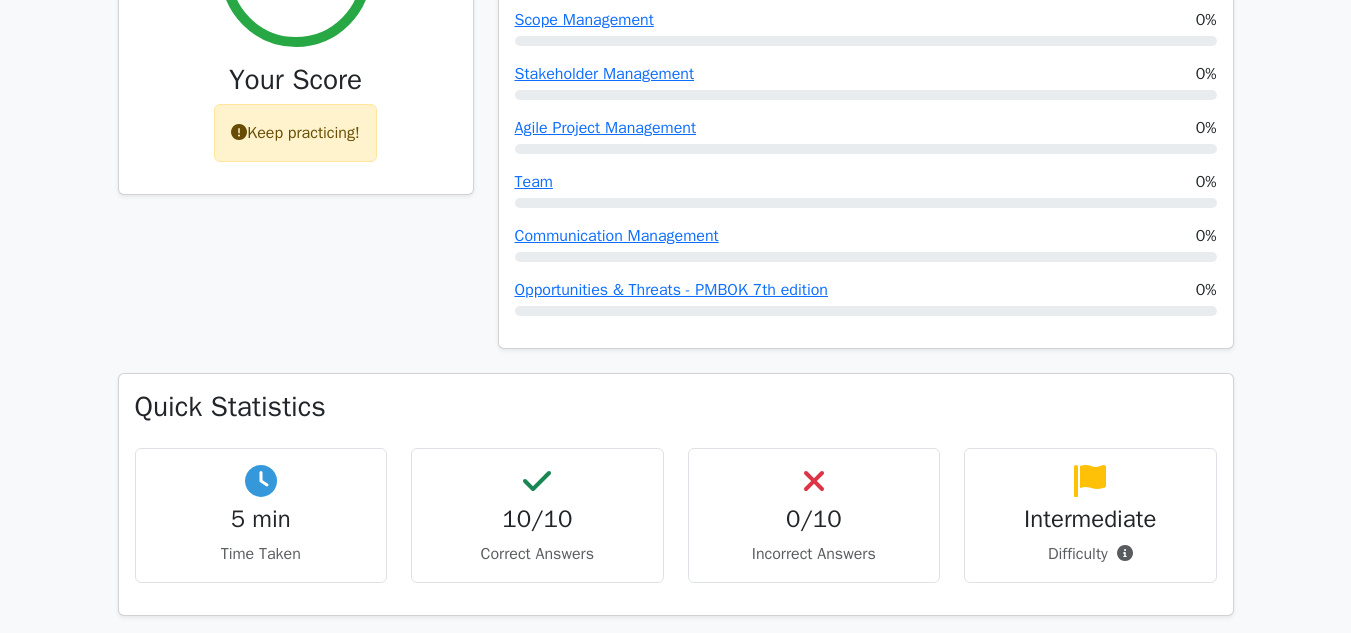 scroll, scrollTop: 855, scrollLeft: 0, axis: vertical 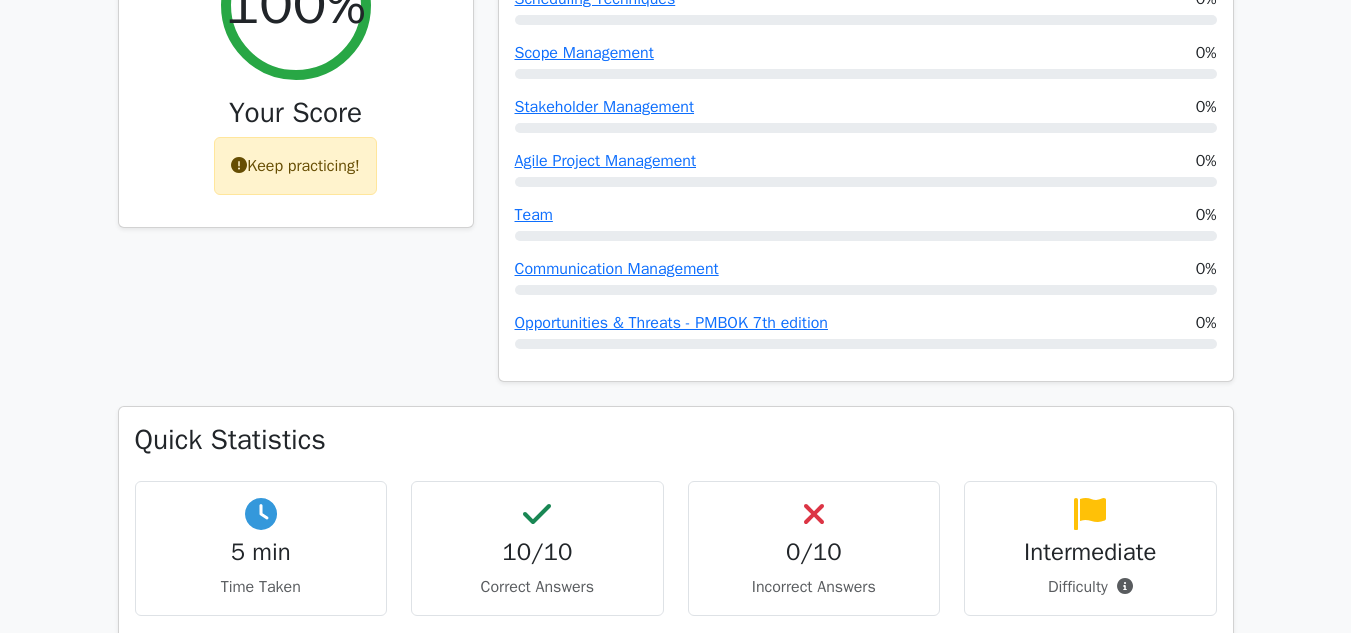 click on "Go Premium
Project Management Professional Preparation Package (2025)
Earn 35 PDUs needed for your PMP certification
13651 Superior-grade  Project Management Professional practice questions.
Accelerated Mastery: Deep dive into critical topics to fast-track your mastery.
Unlock Effortless PMP preparation: 5 full exams.
100% Satisfaction Guaranteed: Full refund with no questions if unsatisfied.
Bonus: all courses" at bounding box center (675, 1031) 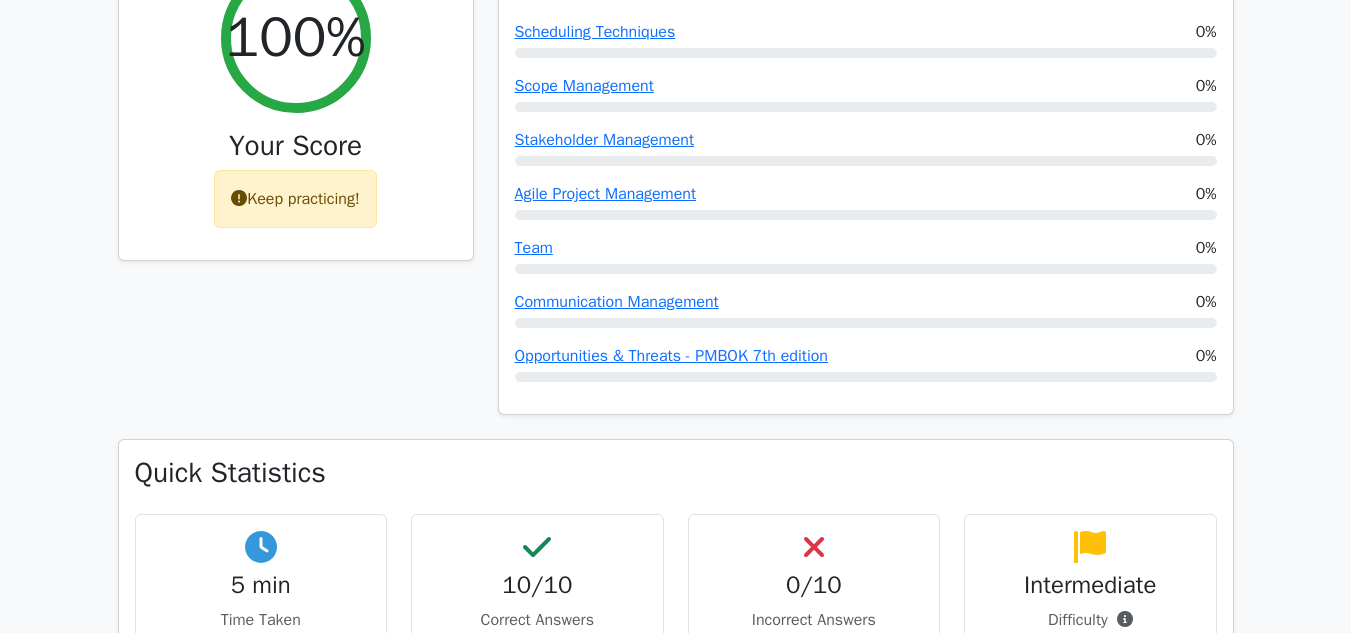 scroll, scrollTop: 842, scrollLeft: 0, axis: vertical 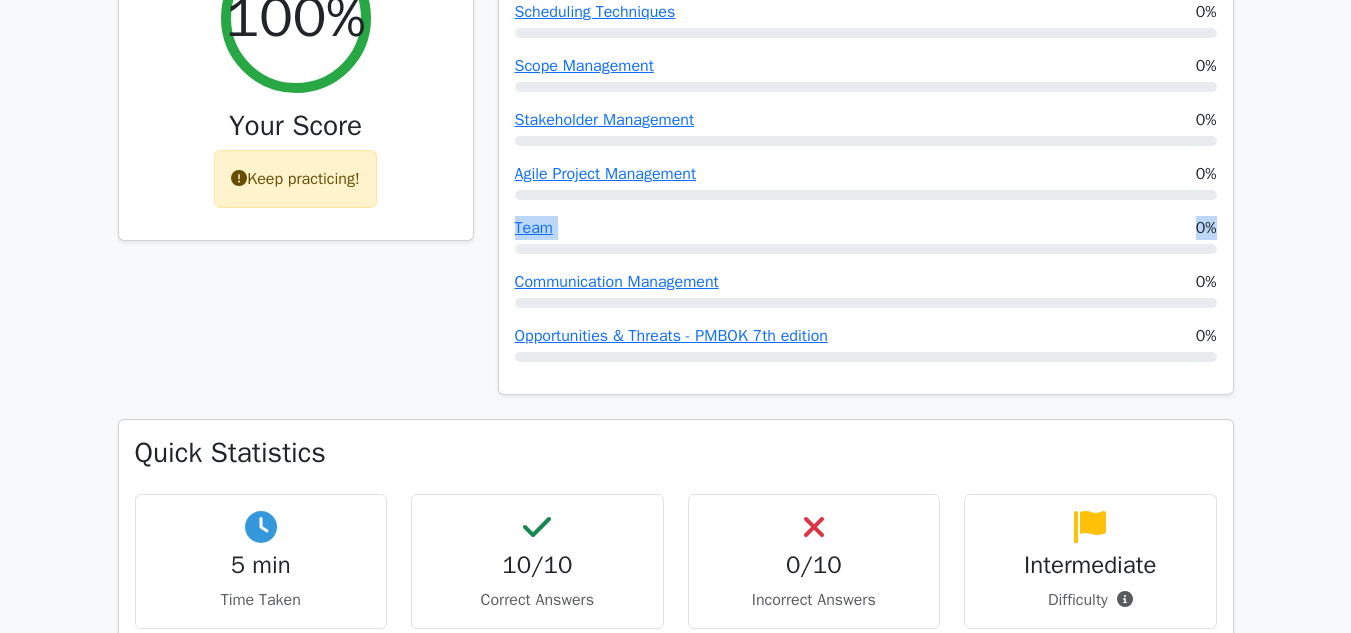 drag, startPoint x: 1350, startPoint y: 204, endPoint x: 1359, endPoint y: 260, distance: 56.718605 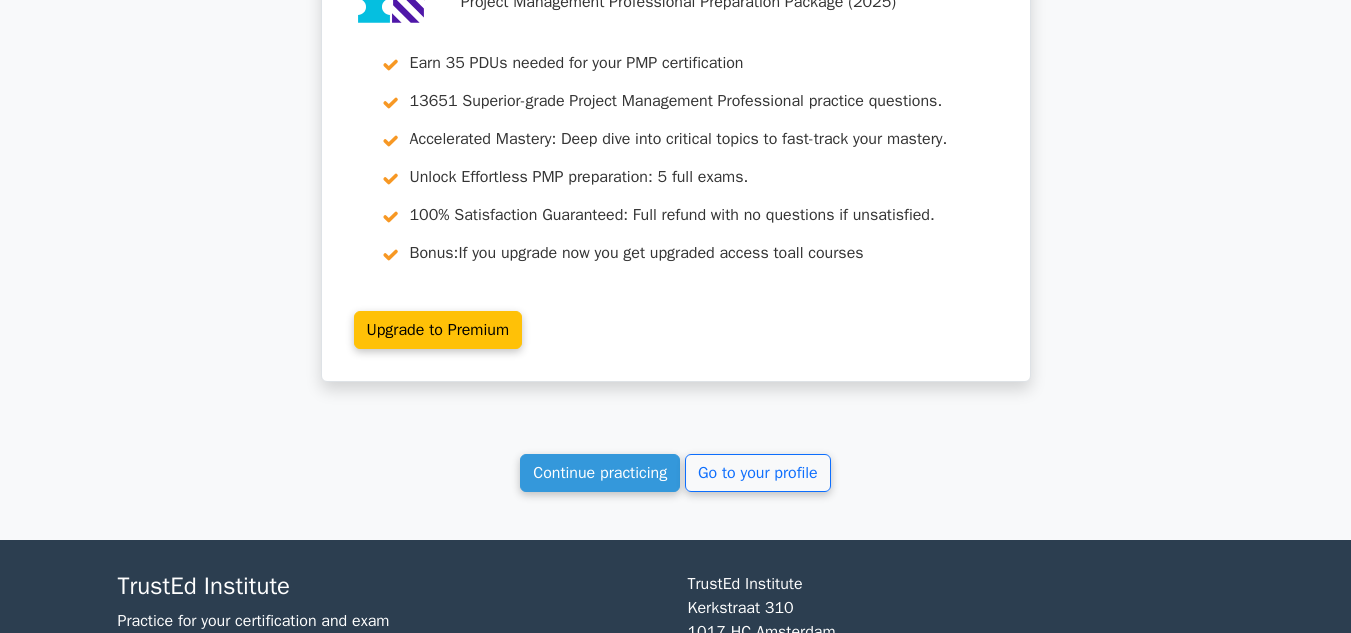 scroll, scrollTop: 3194, scrollLeft: 0, axis: vertical 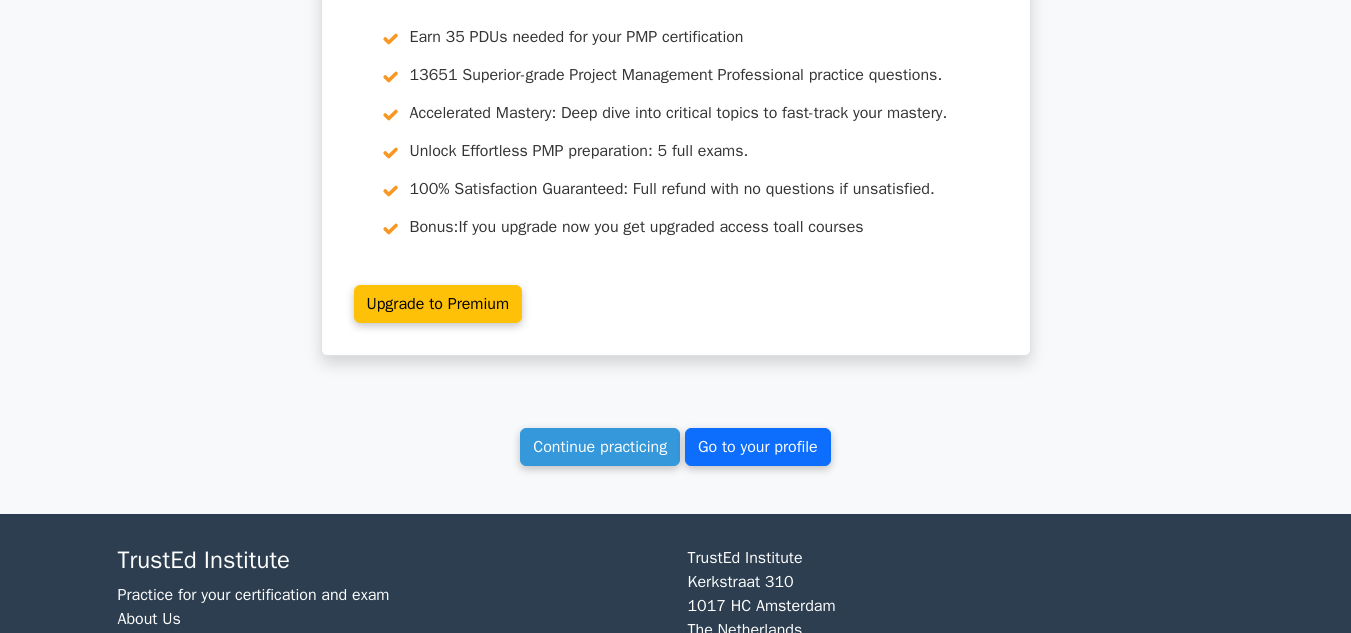 click on "Go to your profile" at bounding box center [758, 447] 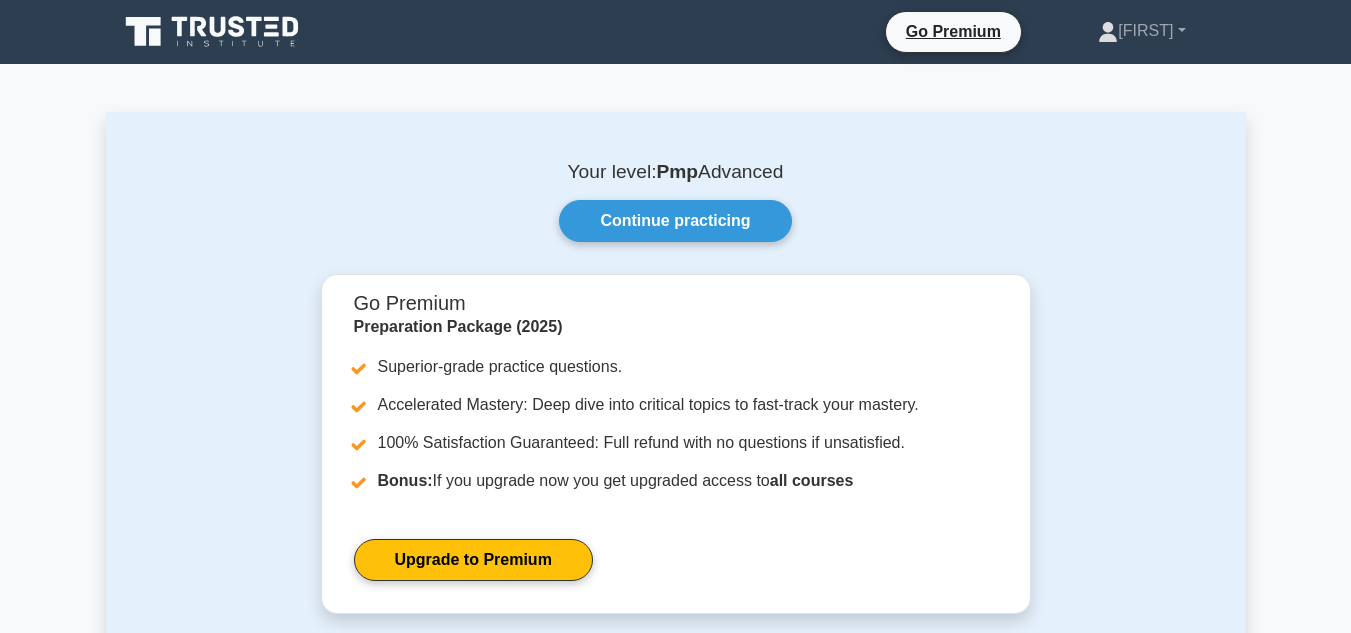 scroll, scrollTop: 0, scrollLeft: 0, axis: both 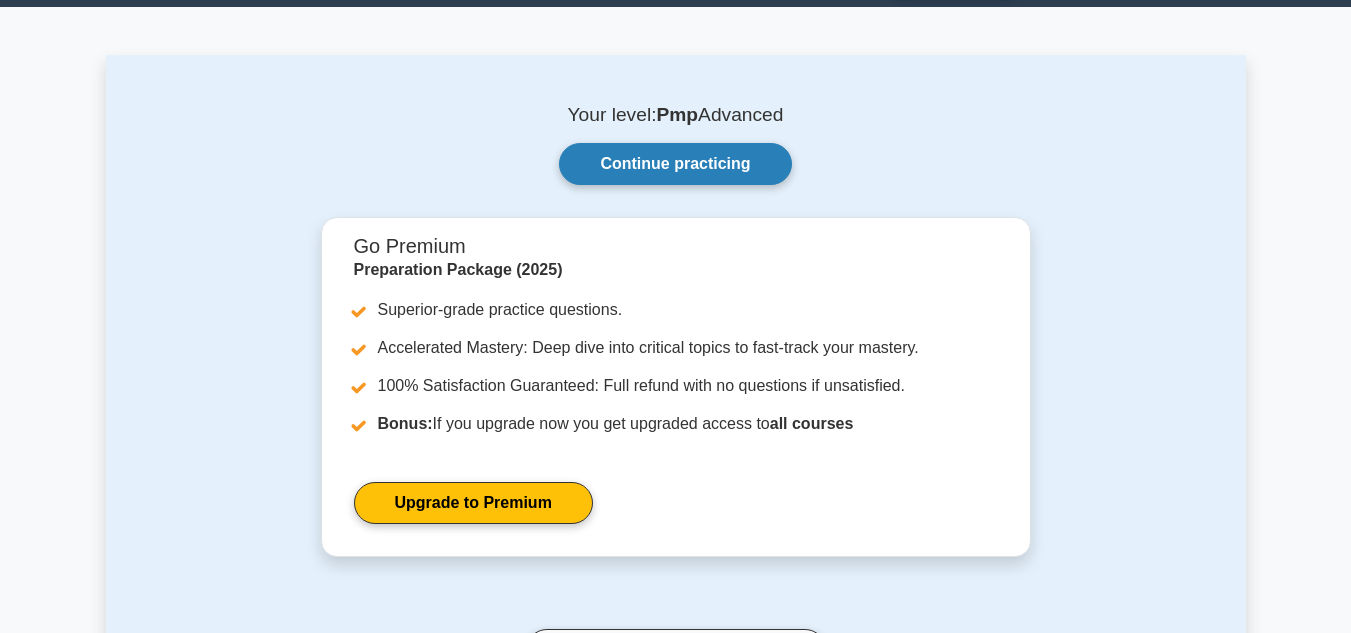 click on "Continue practicing" at bounding box center (675, 164) 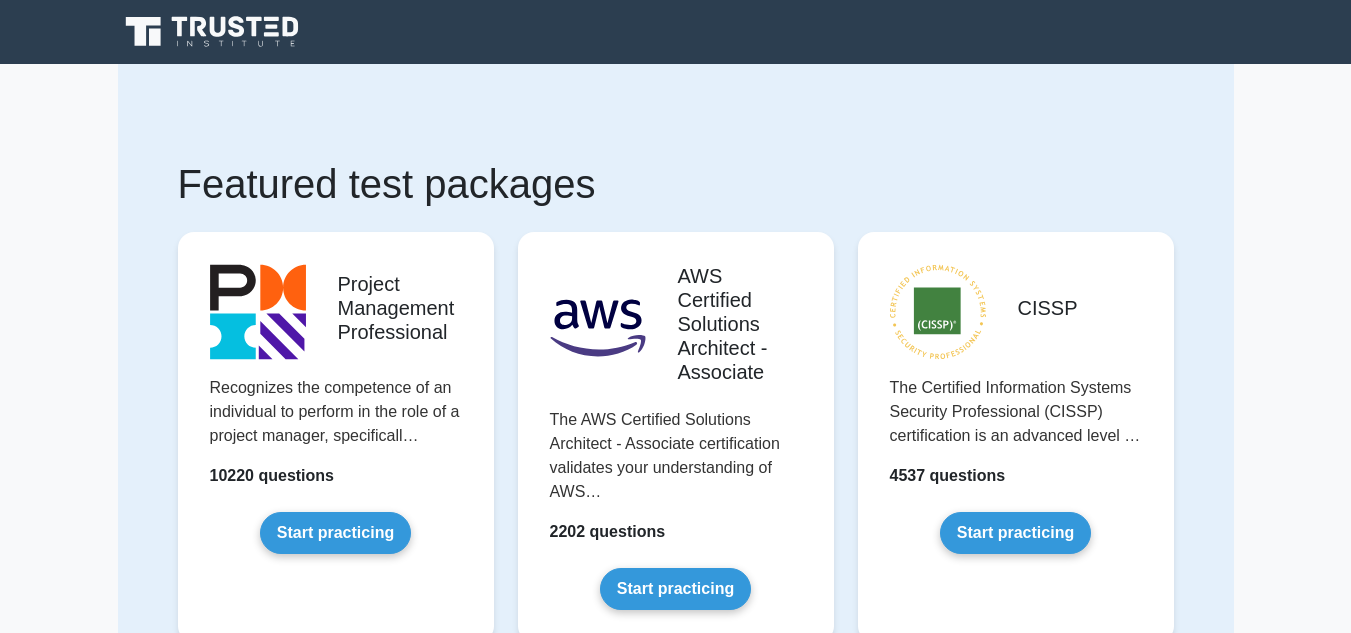 scroll, scrollTop: 0, scrollLeft: 0, axis: both 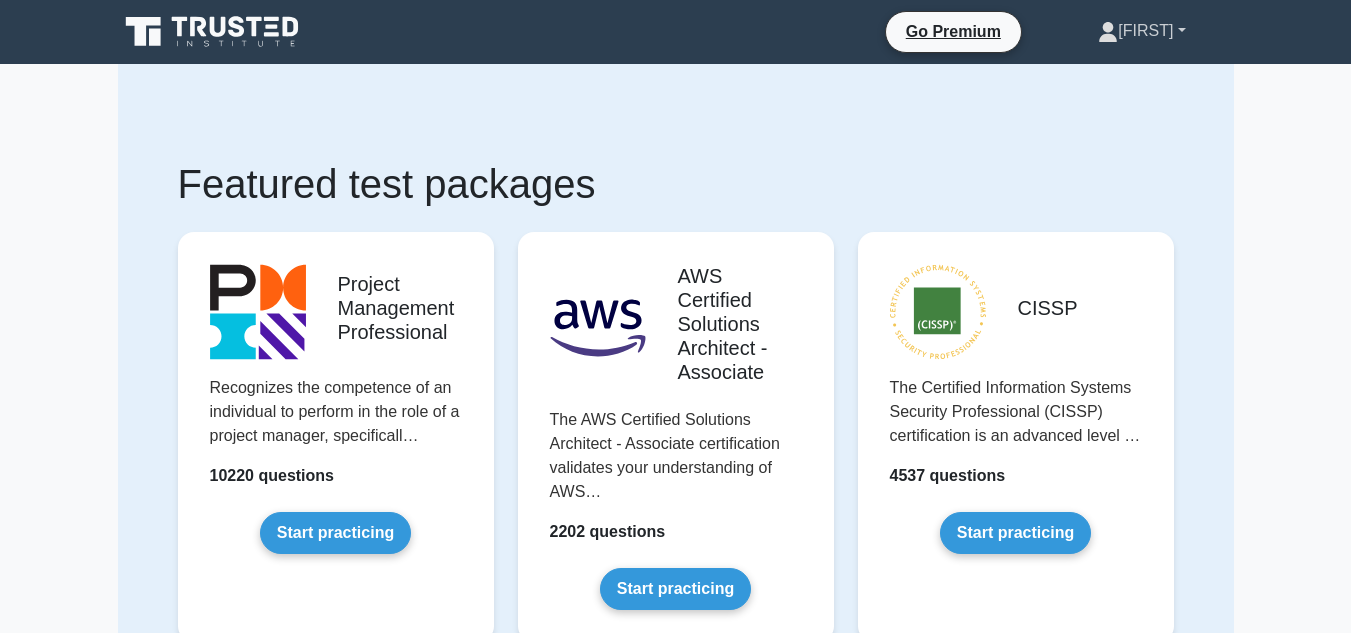 click on "[FIRST]" at bounding box center (1141, 31) 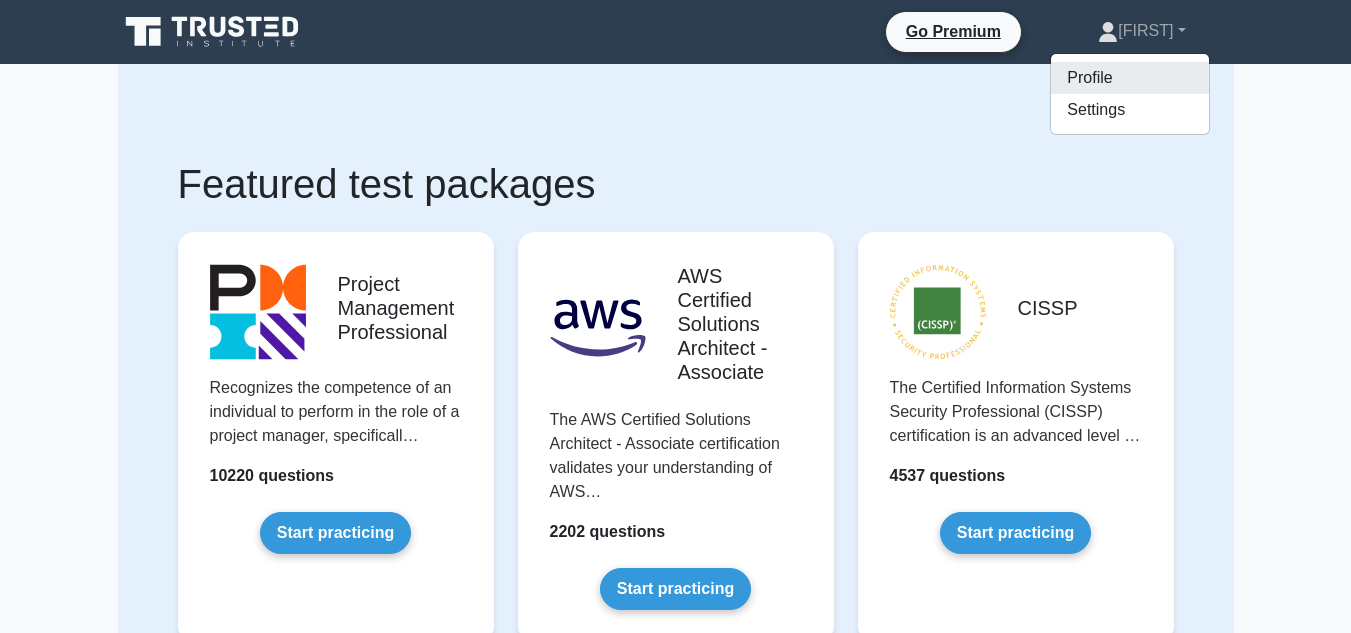 click on "Profile" at bounding box center (1130, 78) 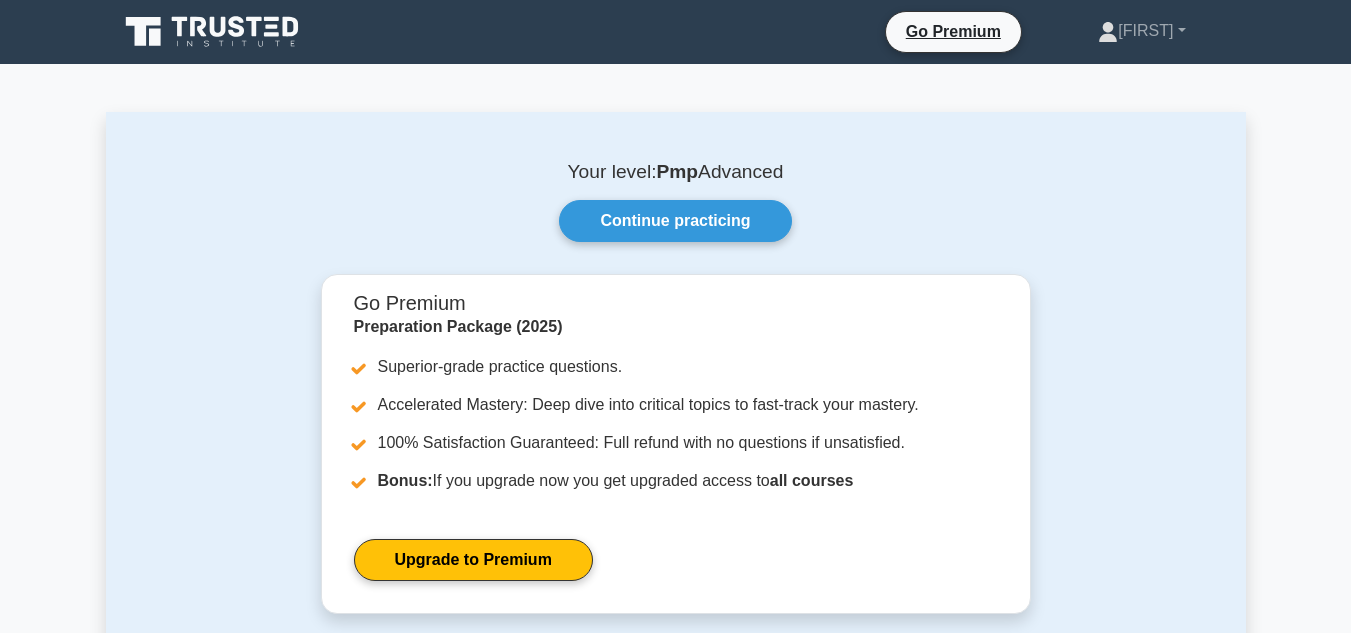 scroll, scrollTop: 0, scrollLeft: 0, axis: both 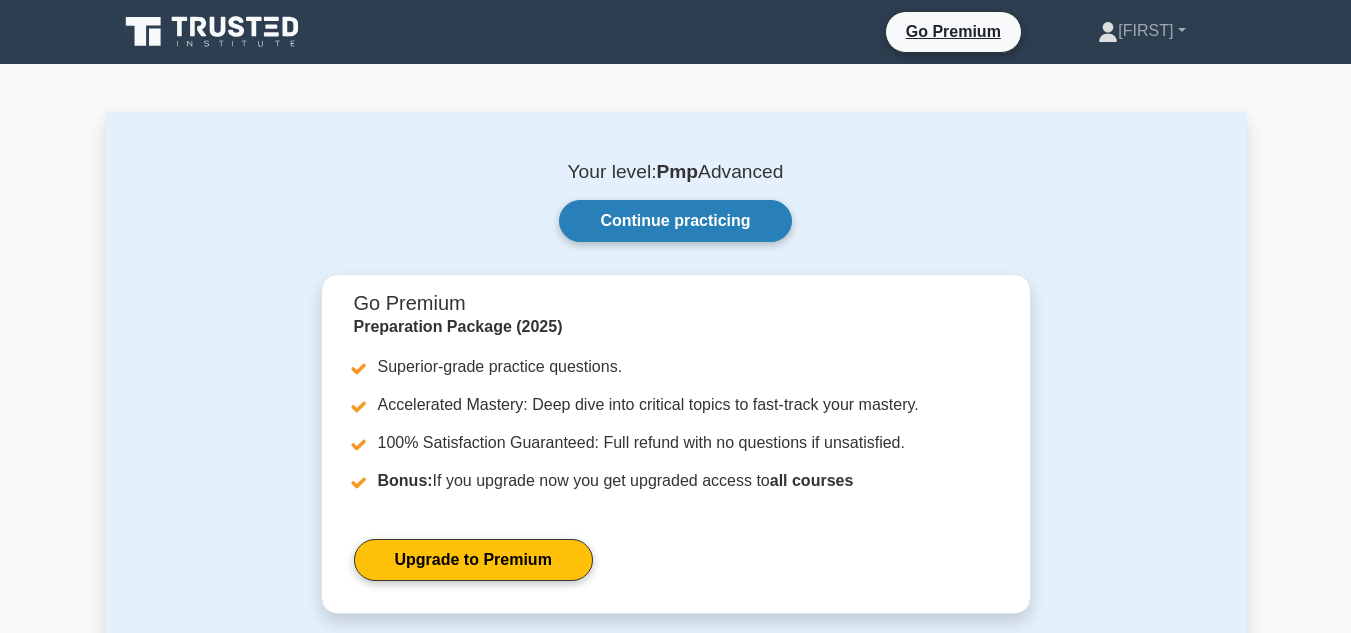 click on "Continue practicing" at bounding box center (675, 221) 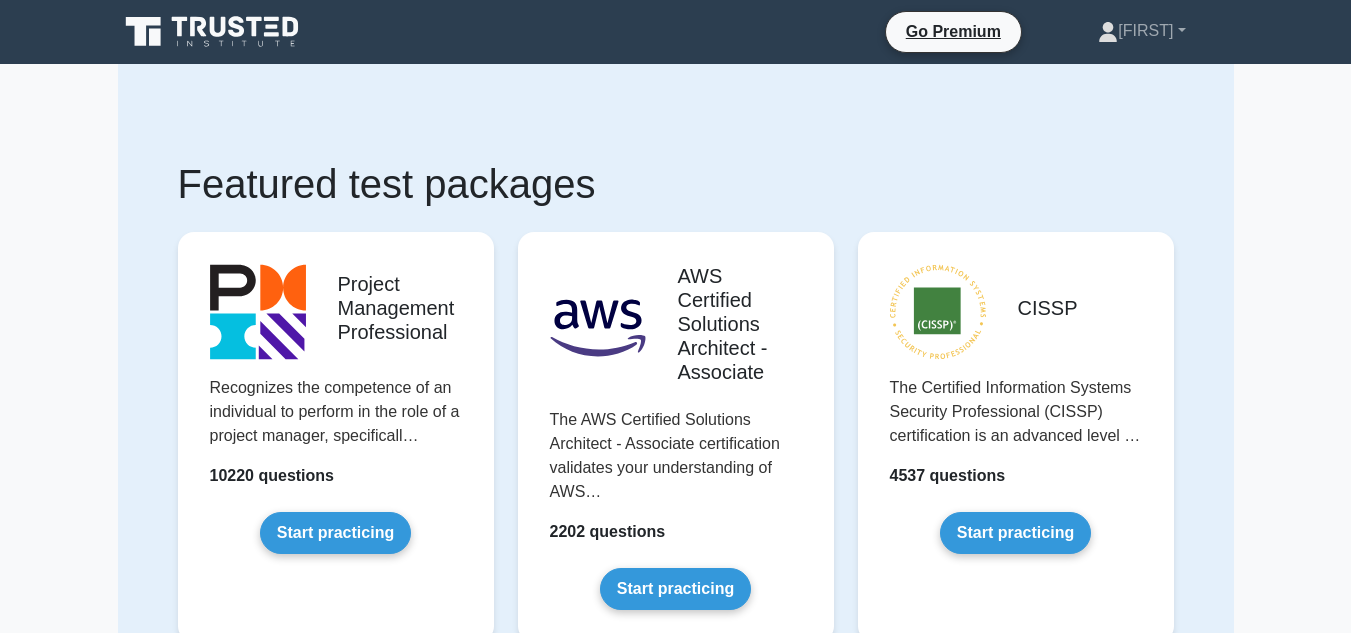 scroll, scrollTop: 0, scrollLeft: 0, axis: both 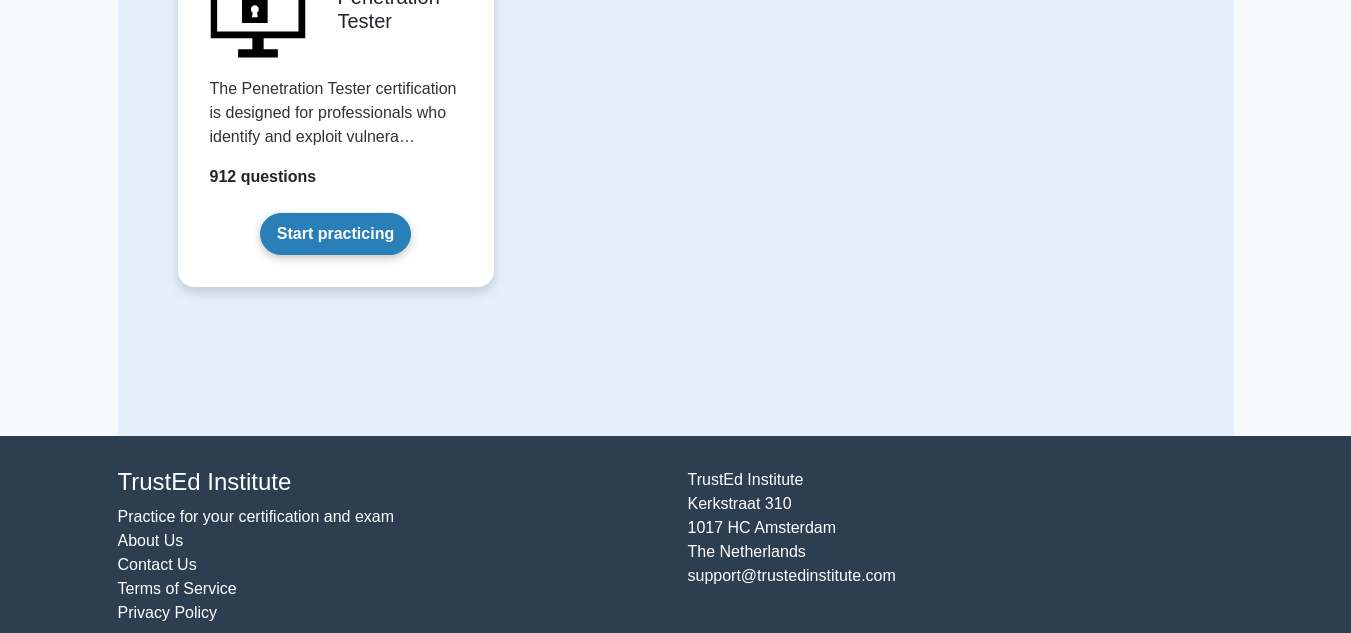 click on "Start practicing" at bounding box center [335, 234] 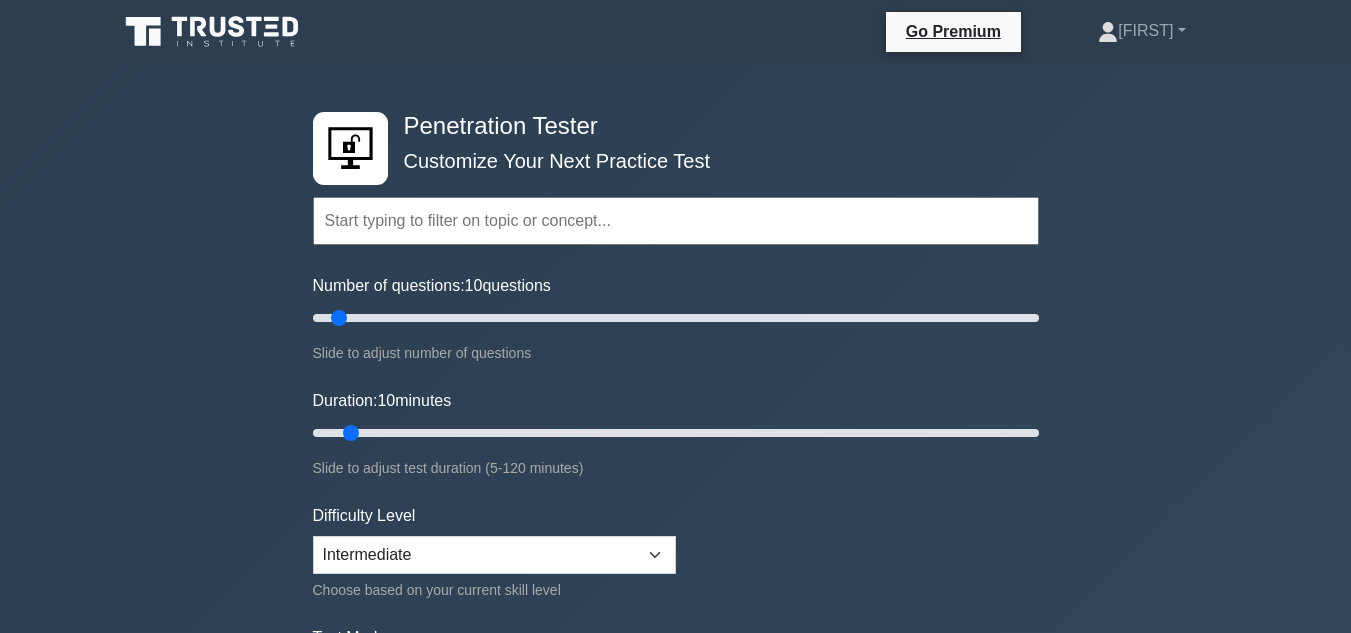 scroll, scrollTop: 0, scrollLeft: 0, axis: both 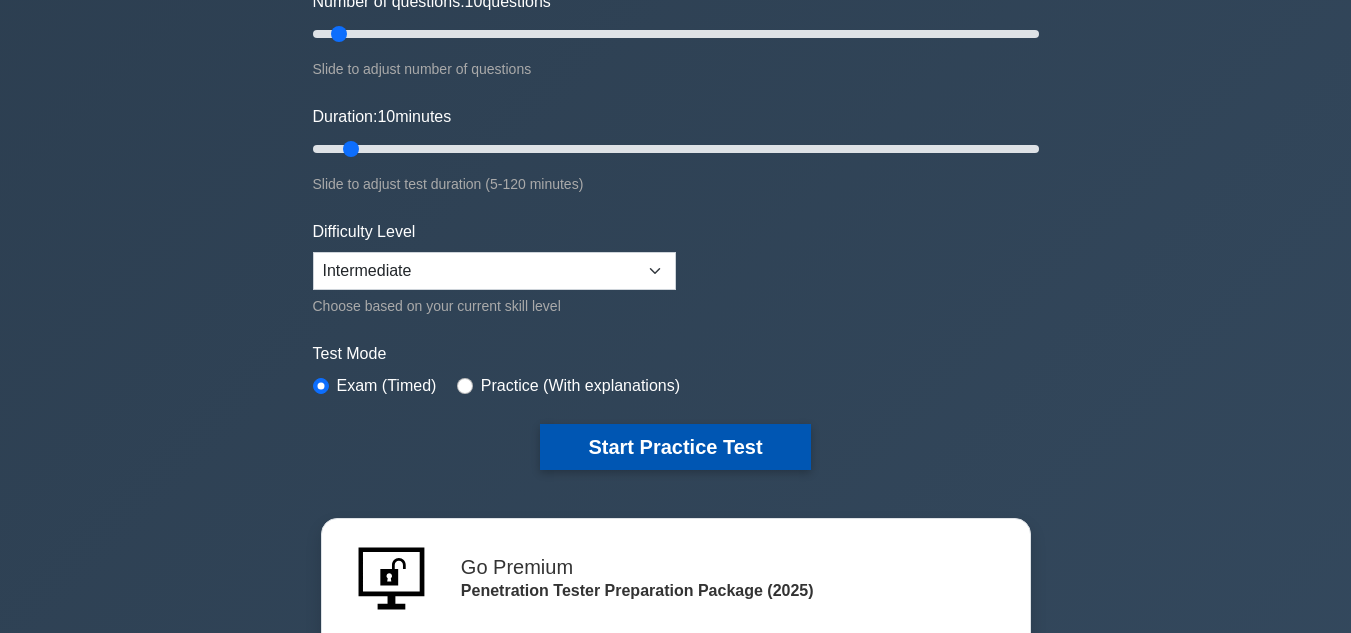 click on "Start Practice Test" at bounding box center (675, 447) 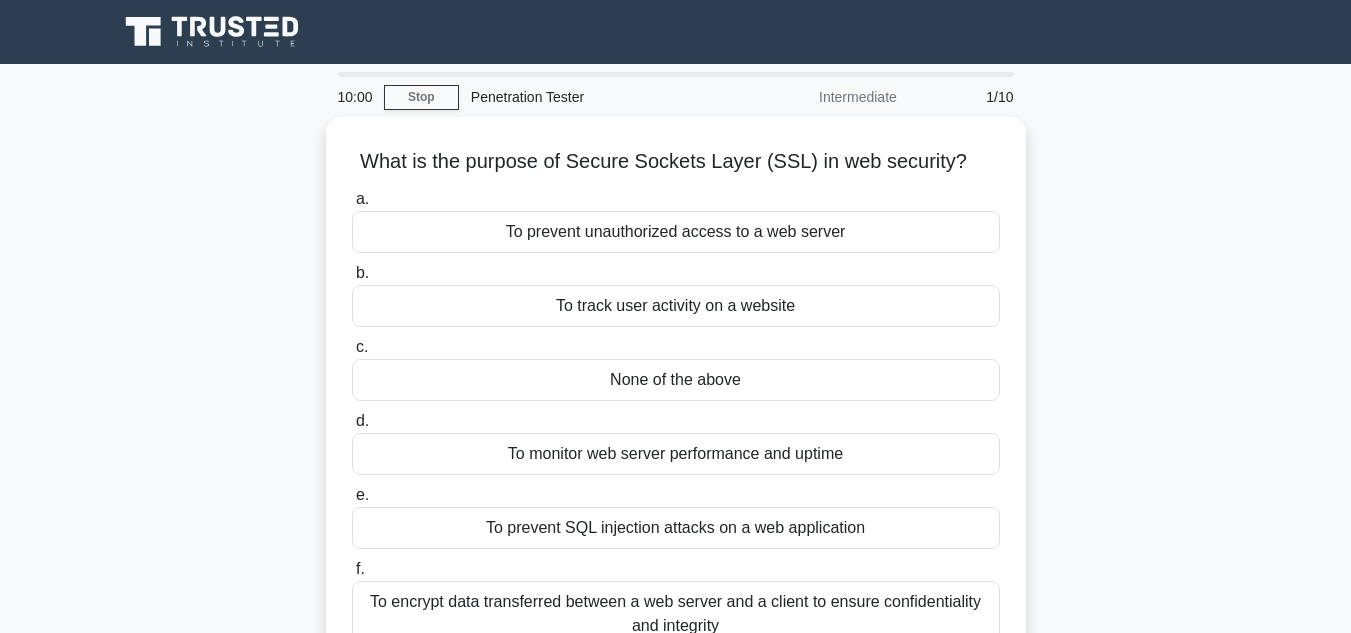 scroll, scrollTop: 0, scrollLeft: 0, axis: both 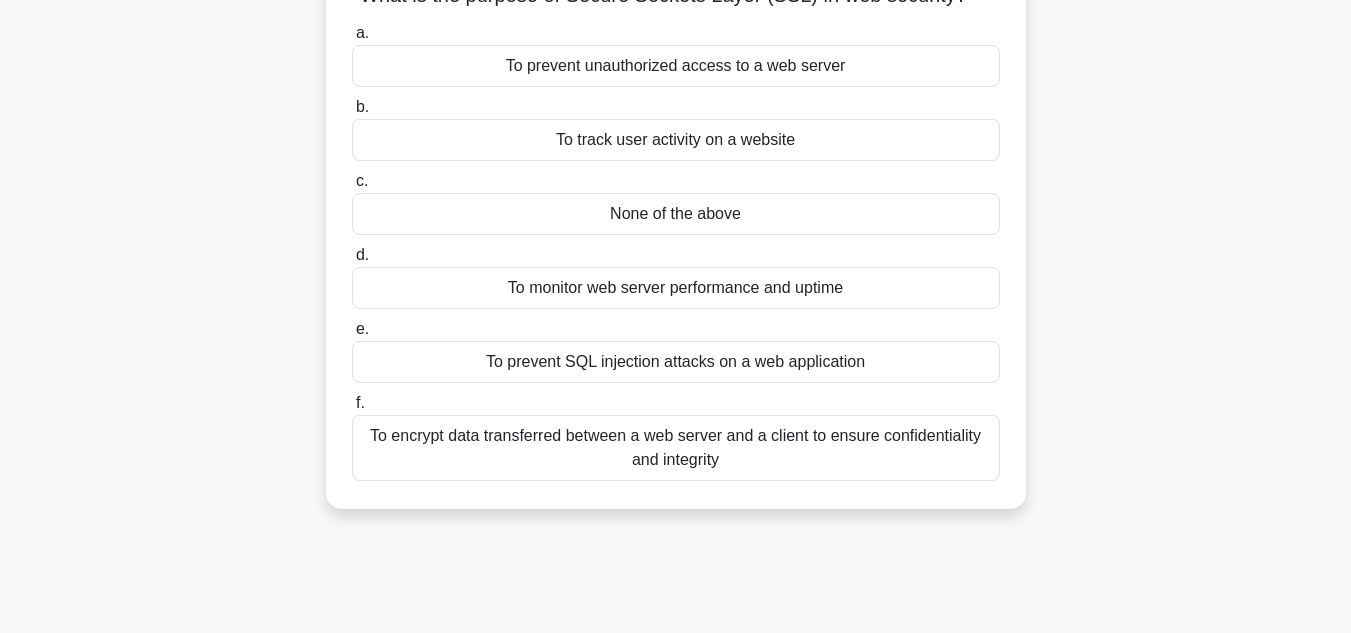 click on "a.
To prevent unauthorized access to a web server
b.
To track user activity on a website
c. d. e. f." at bounding box center (676, 251) 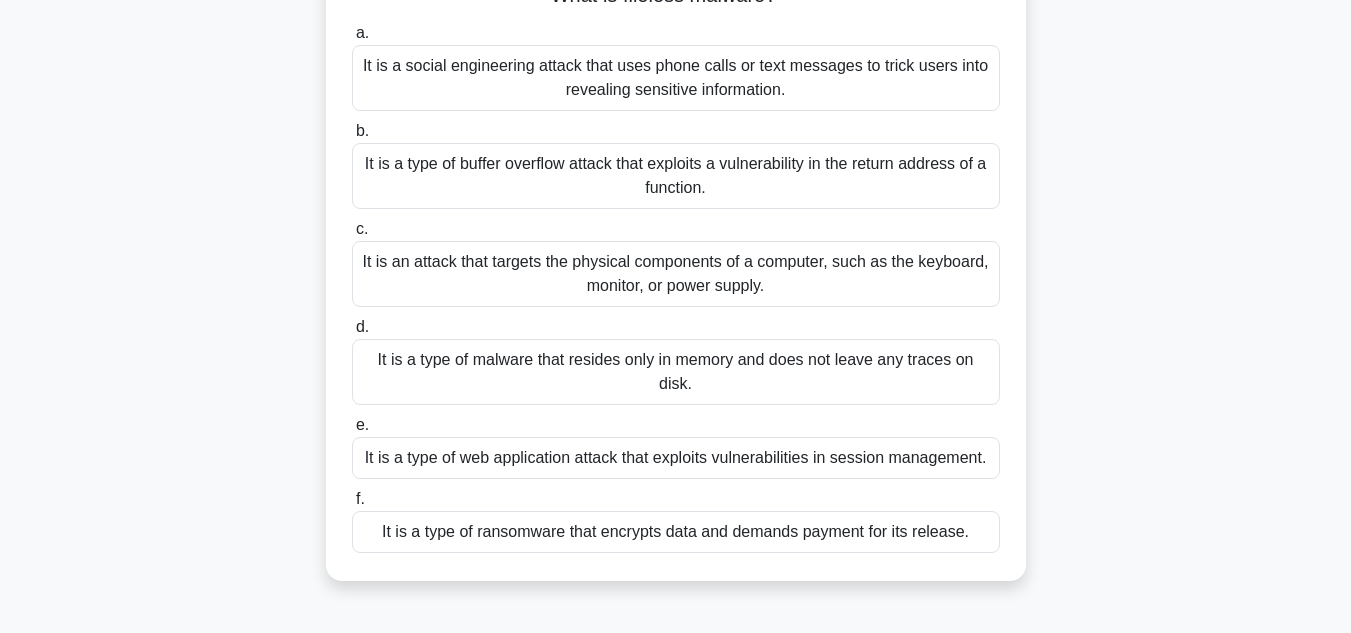 scroll, scrollTop: 0, scrollLeft: 0, axis: both 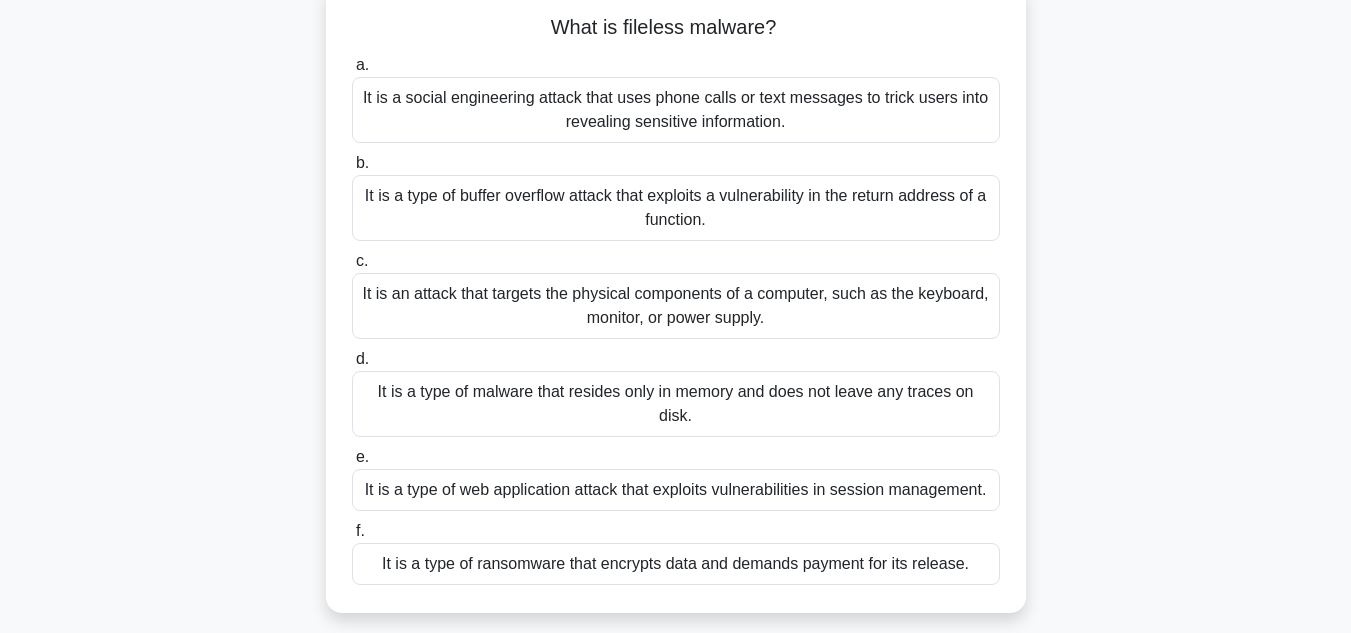 drag, startPoint x: 1348, startPoint y: 143, endPoint x: 1349, endPoint y: 22, distance: 121.004135 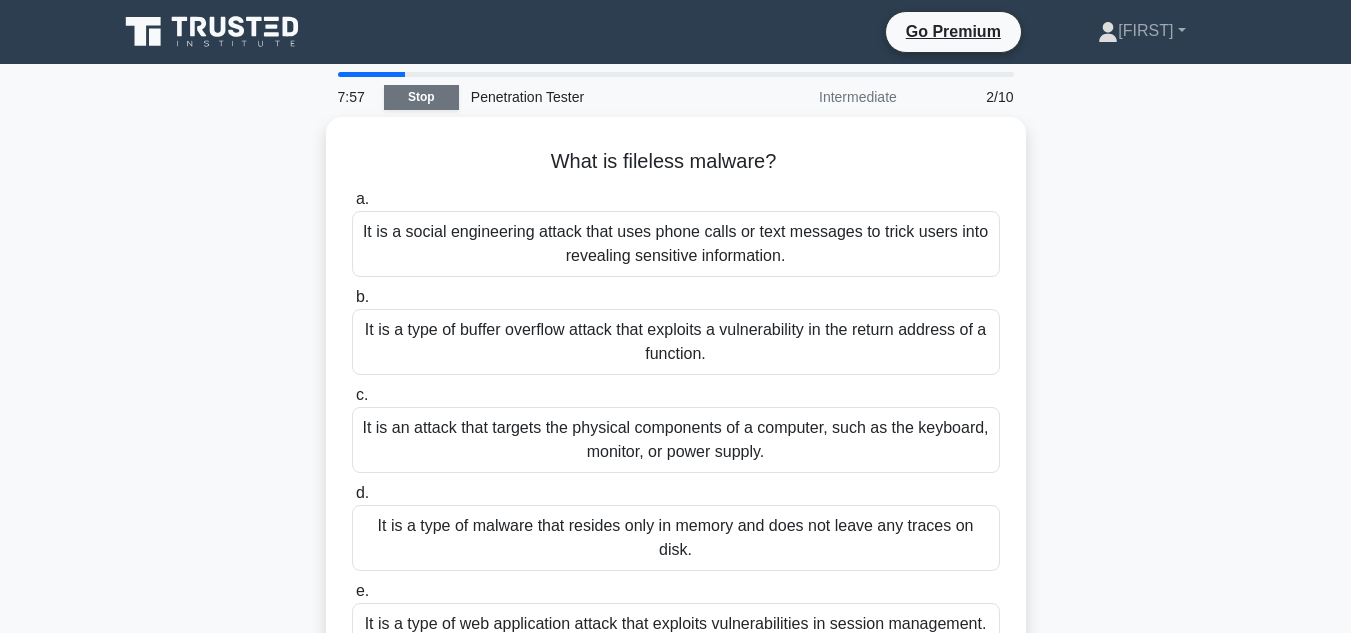 click on "Stop" at bounding box center [421, 97] 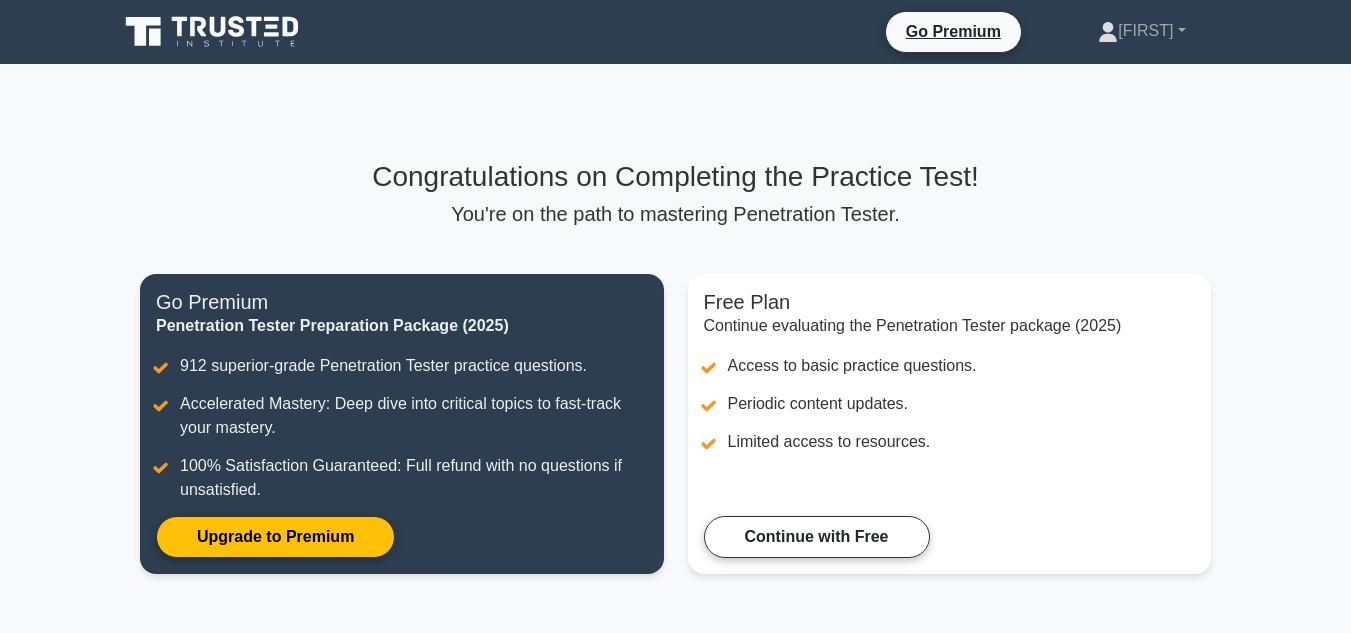 scroll, scrollTop: 0, scrollLeft: 0, axis: both 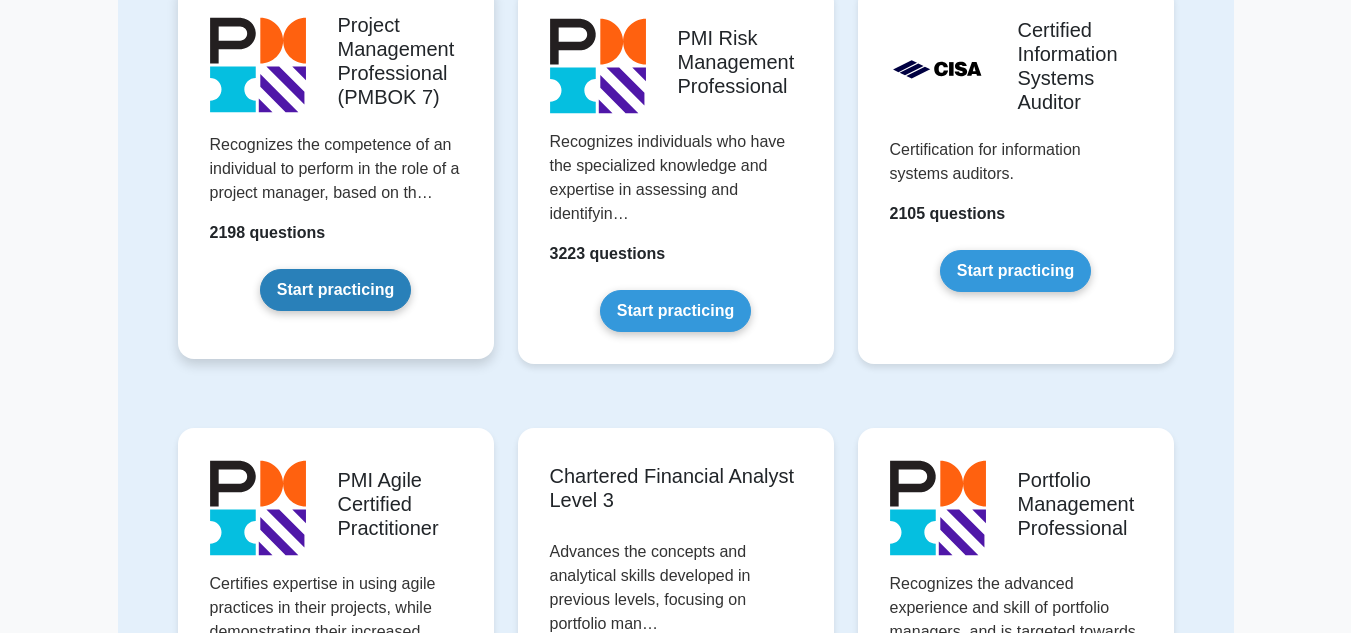 click on "Start practicing" at bounding box center [335, 290] 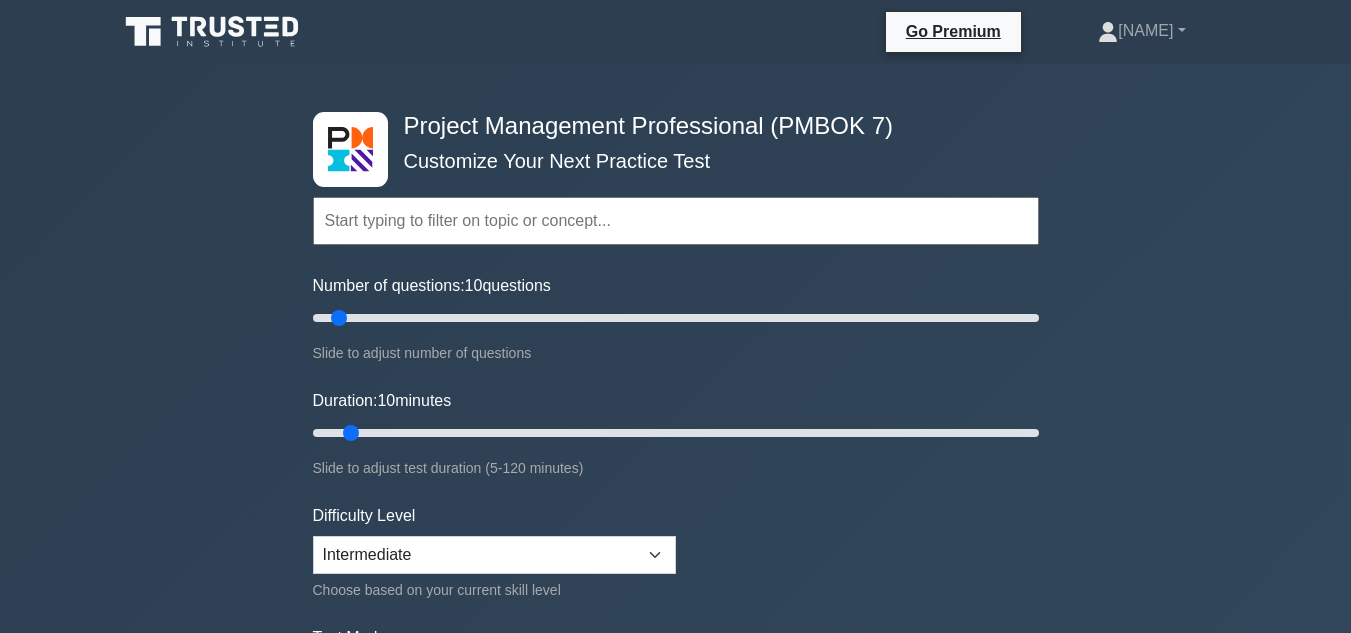 scroll, scrollTop: 0, scrollLeft: 0, axis: both 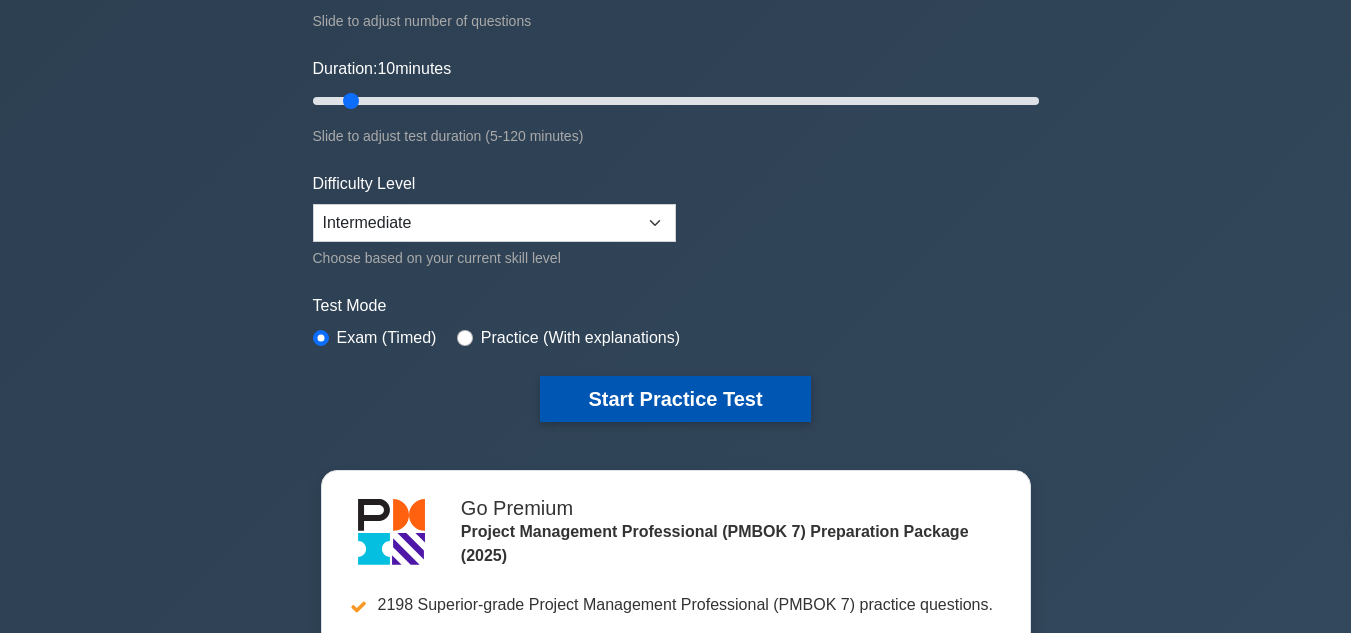 click on "Start Practice Test" at bounding box center [675, 399] 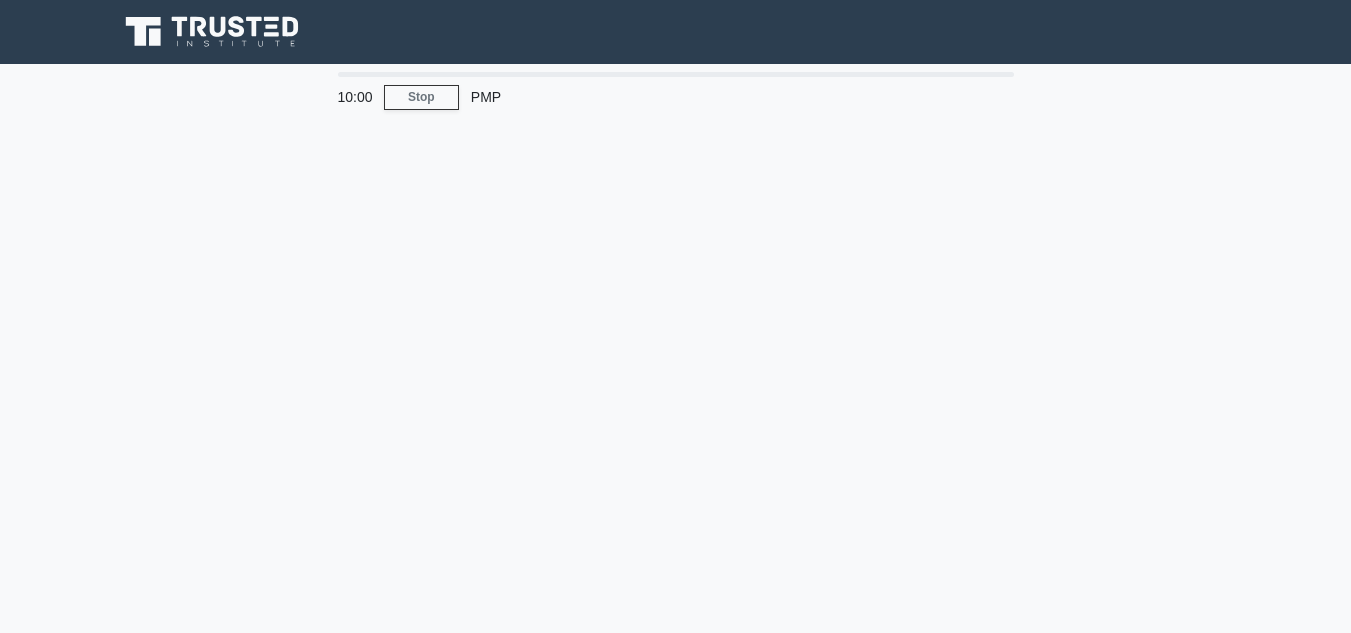 scroll, scrollTop: 0, scrollLeft: 0, axis: both 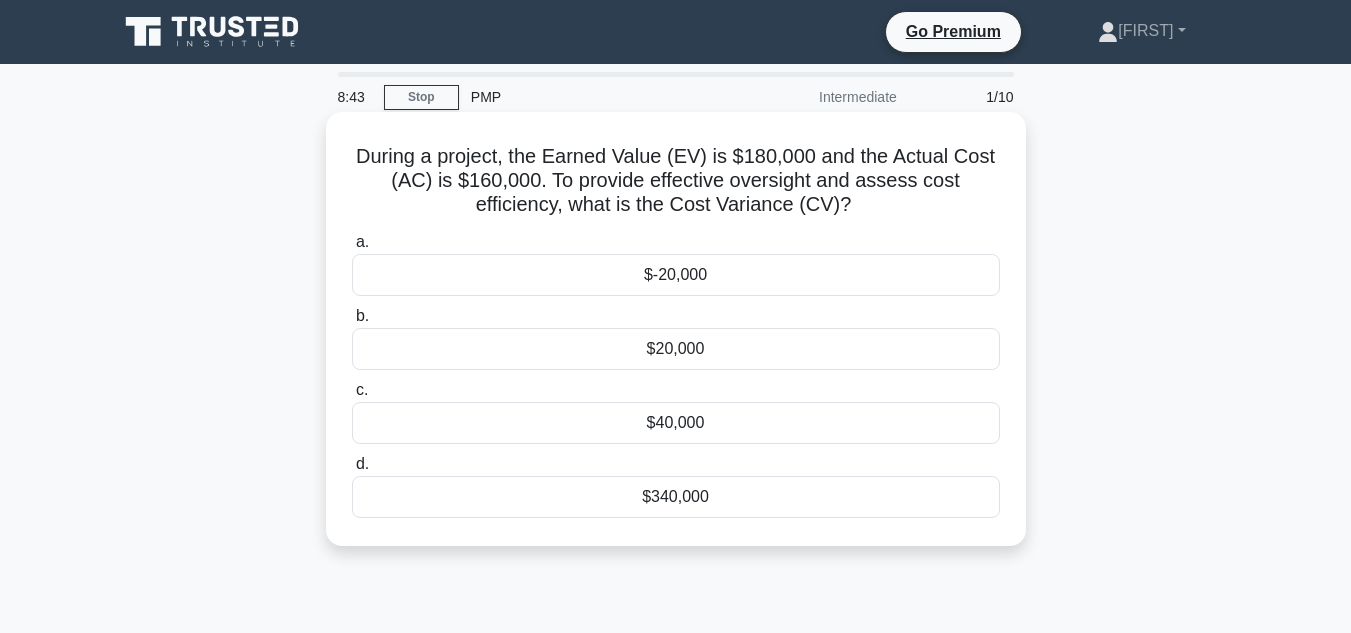 click on "$20,000" at bounding box center [676, 349] 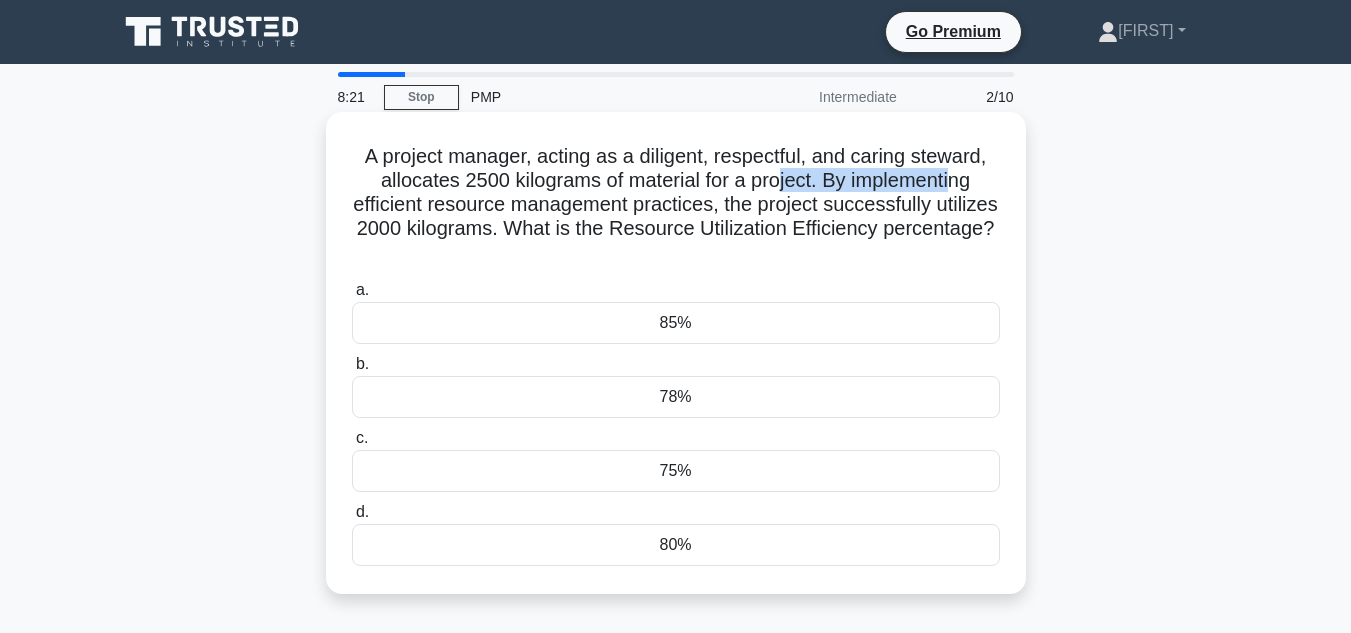 drag, startPoint x: 956, startPoint y: 171, endPoint x: 779, endPoint y: 182, distance: 177.34148 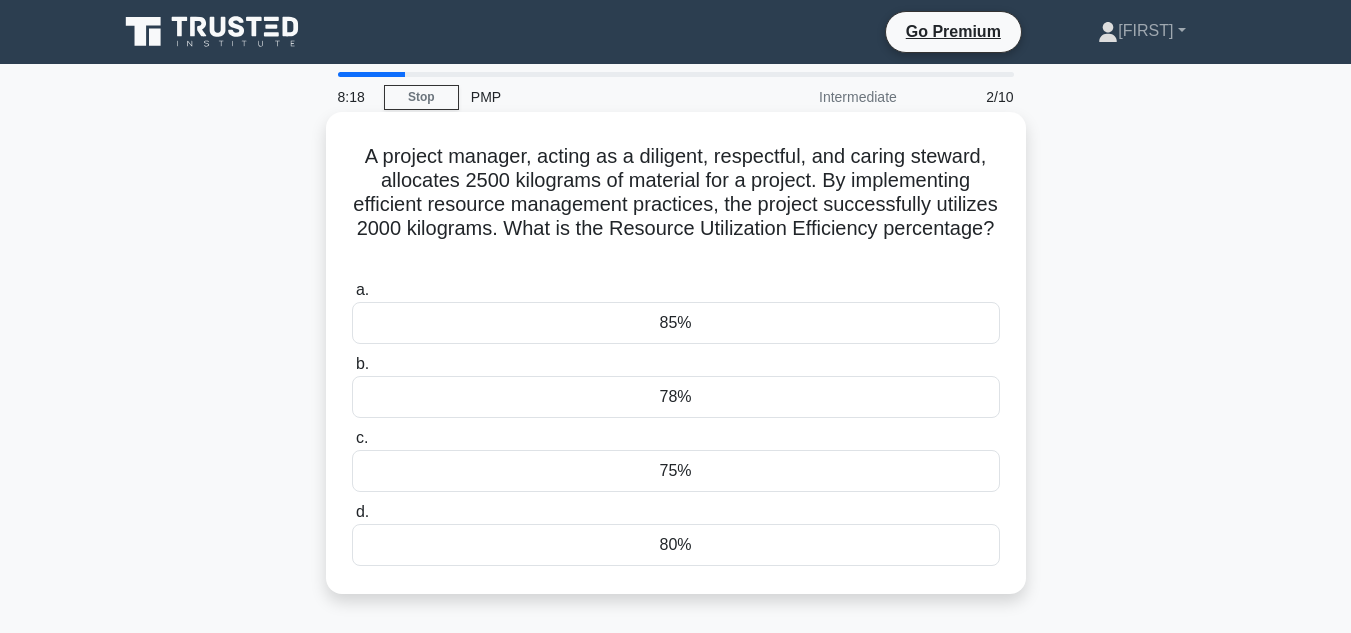 click on "A project manager, acting as a diligent, respectful, and caring steward, allocates 2500 kilograms of material for a project. By implementing efficient resource management practices, the project successfully utilizes 2000 kilograms. What is the Resource Utilization Efficiency percentage?
.spinner_0XTQ{transform-origin:center;animation:spinner_y6GP .75s linear infinite}@keyframes spinner_y6GP{100%{transform:rotate(360deg)}}" at bounding box center (676, 205) 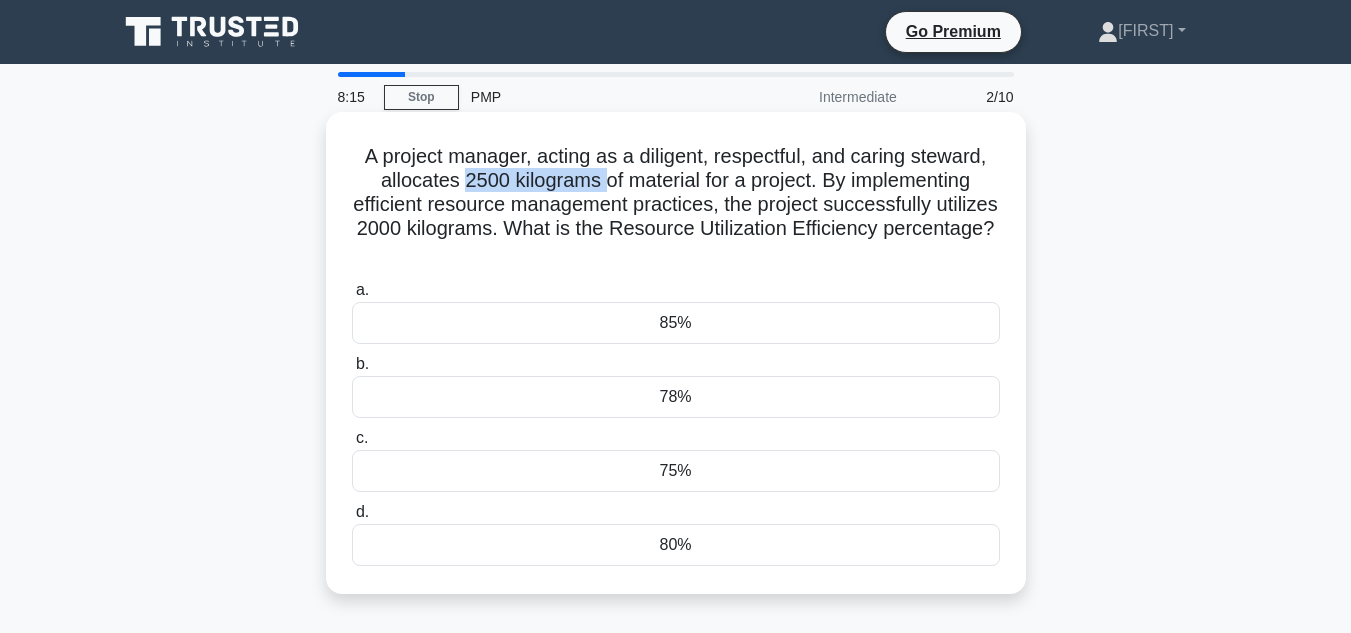 drag, startPoint x: 459, startPoint y: 175, endPoint x: 596, endPoint y: 188, distance: 137.6154 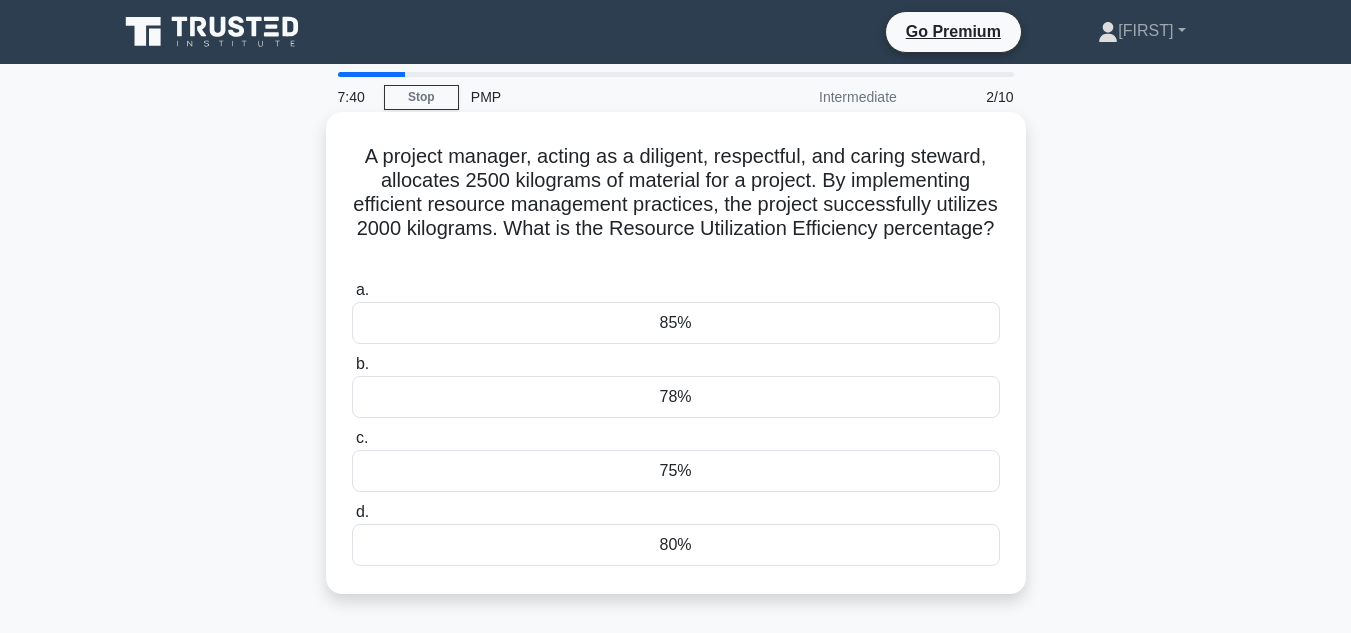 click on "80%" at bounding box center (676, 545) 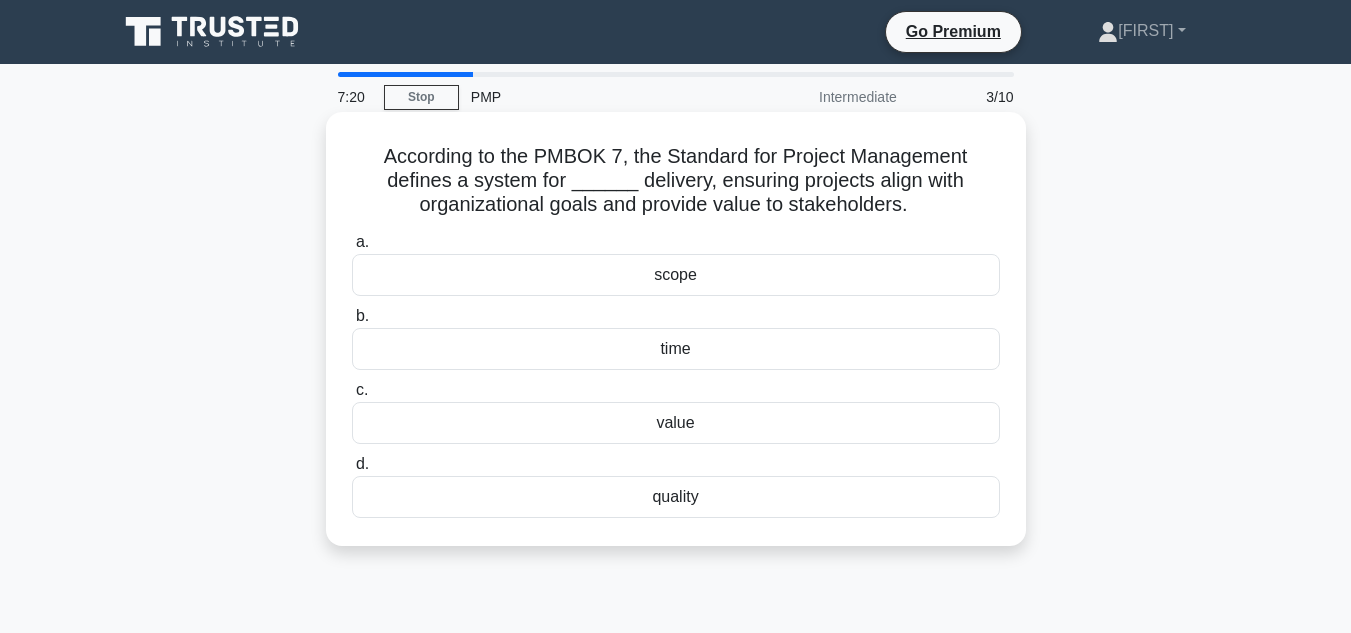 click on "scope" at bounding box center (676, 275) 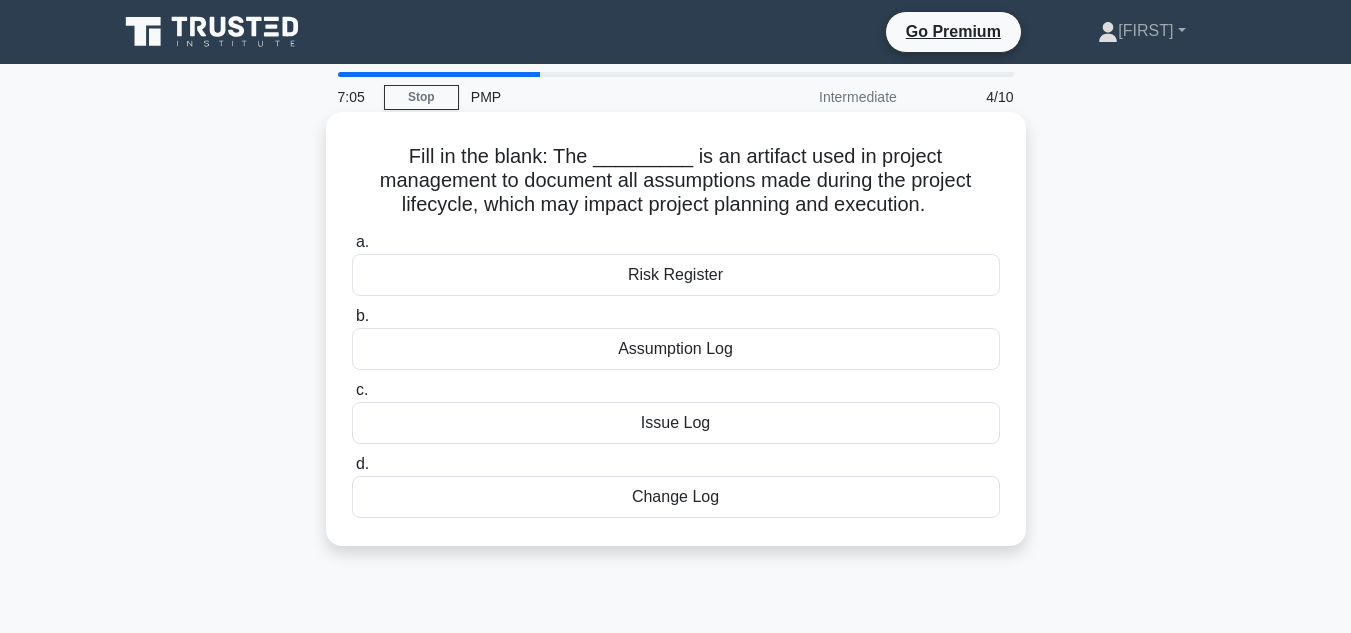 click on "Risk Register" at bounding box center (676, 275) 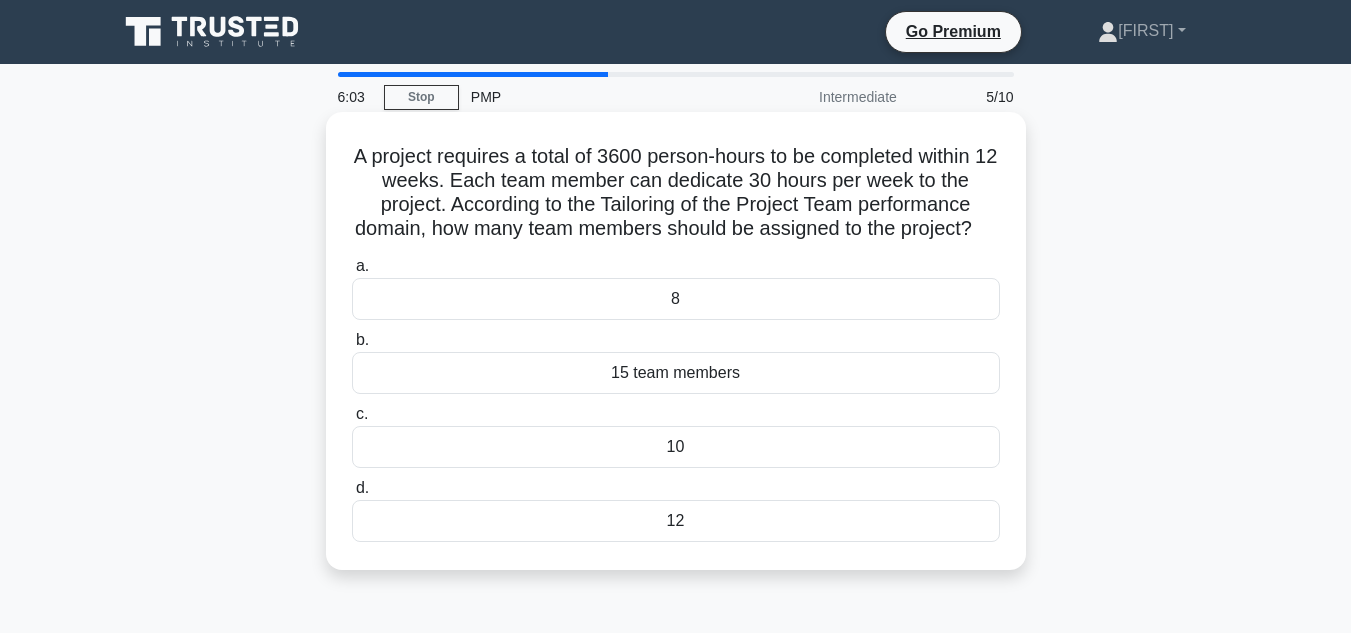 click on "12" at bounding box center (676, 521) 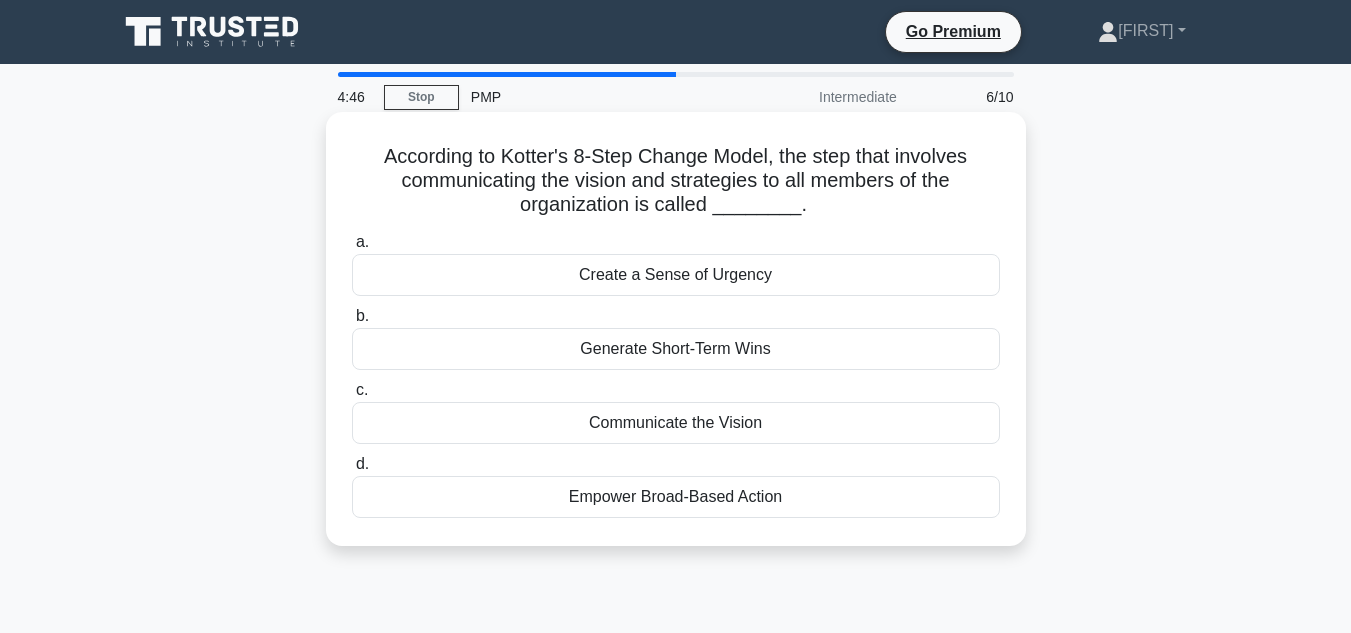 click on "Communicate the Vision" at bounding box center [676, 423] 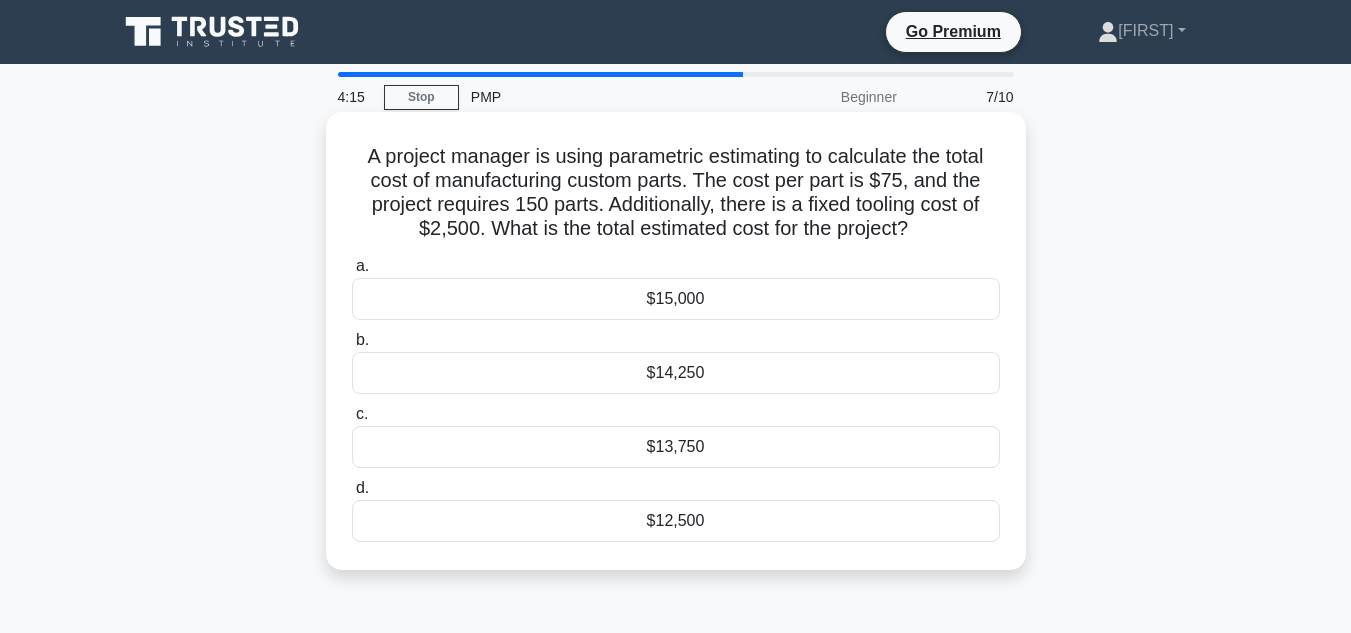 click on "$13,750" at bounding box center (676, 447) 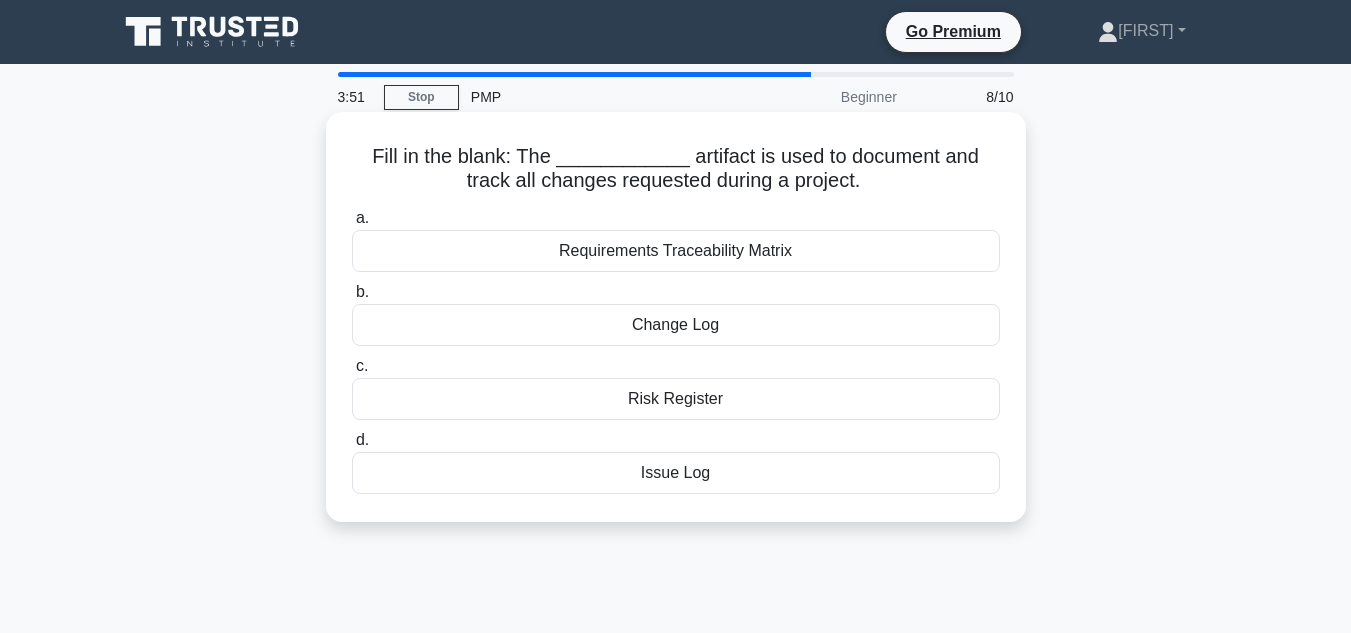 click on "Requirements Traceability Matrix" at bounding box center [676, 251] 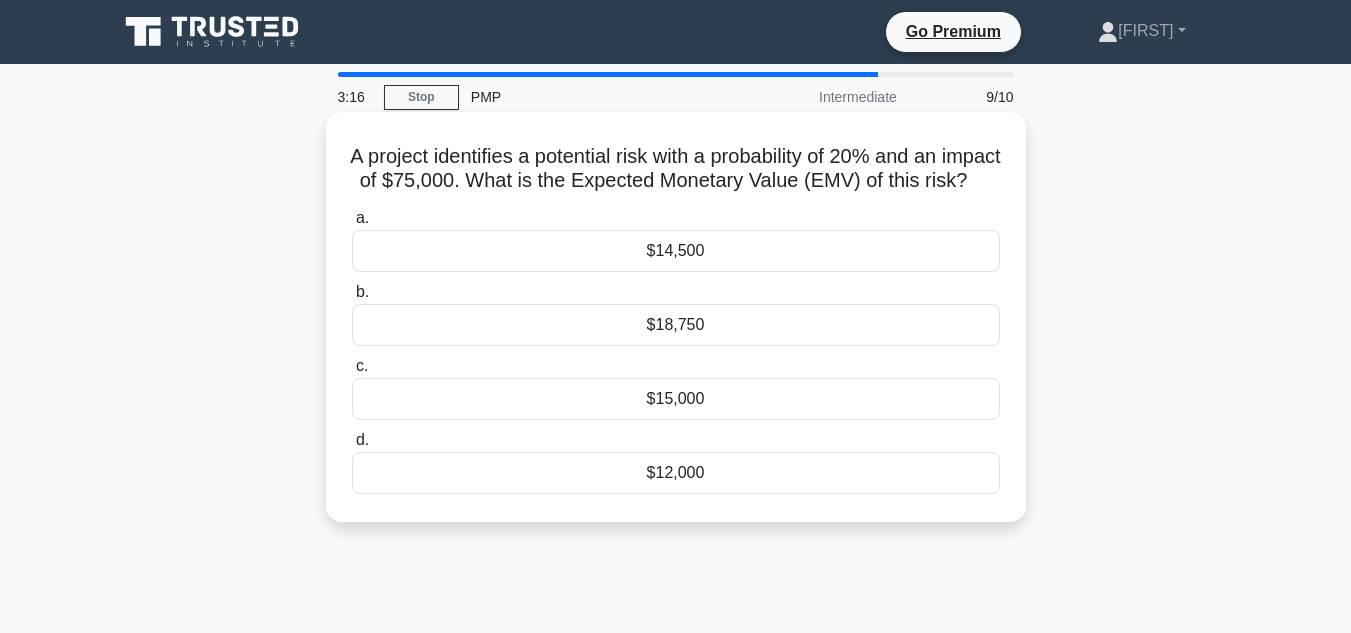 click on "$15,000" at bounding box center (676, 399) 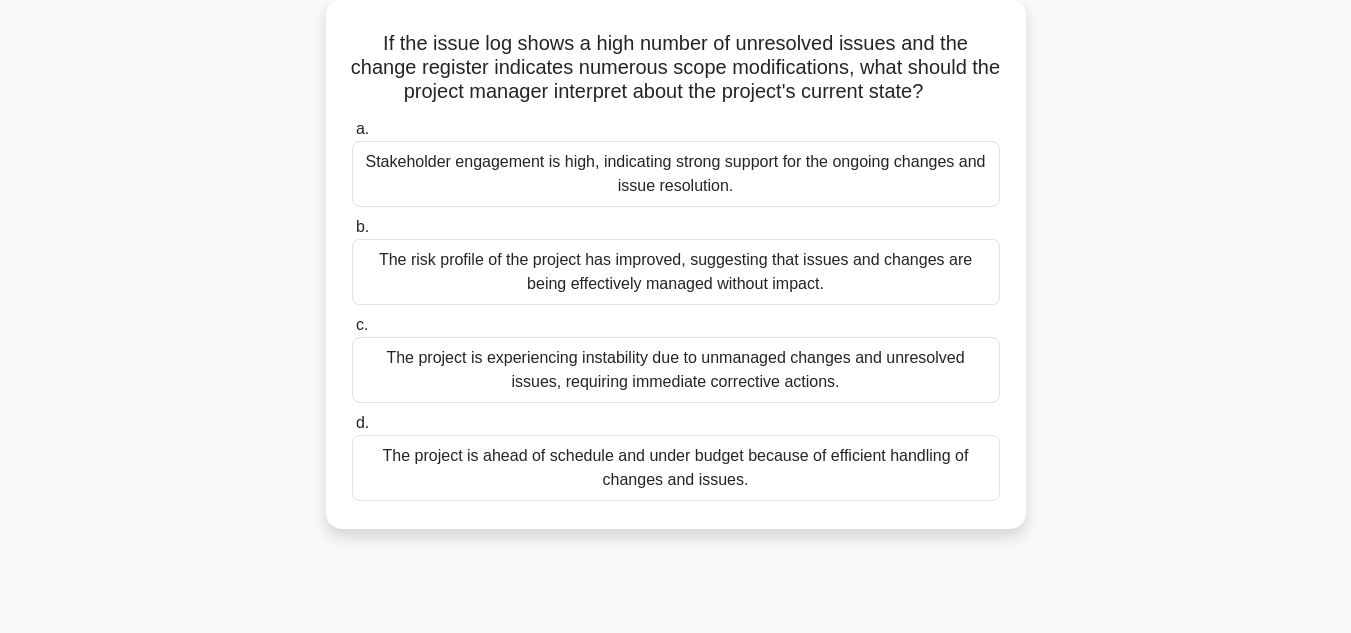 scroll, scrollTop: 127, scrollLeft: 0, axis: vertical 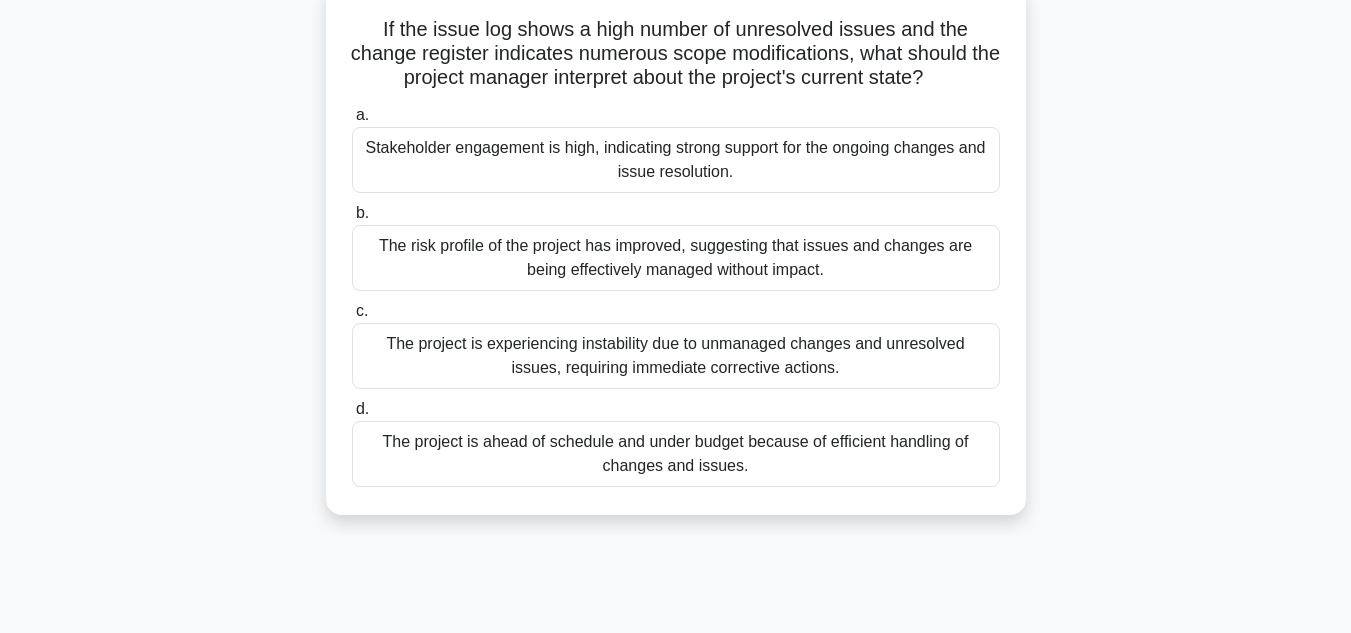click on "The project is experiencing instability due to unmanaged changes and unresolved issues, requiring immediate corrective actions." at bounding box center [676, 356] 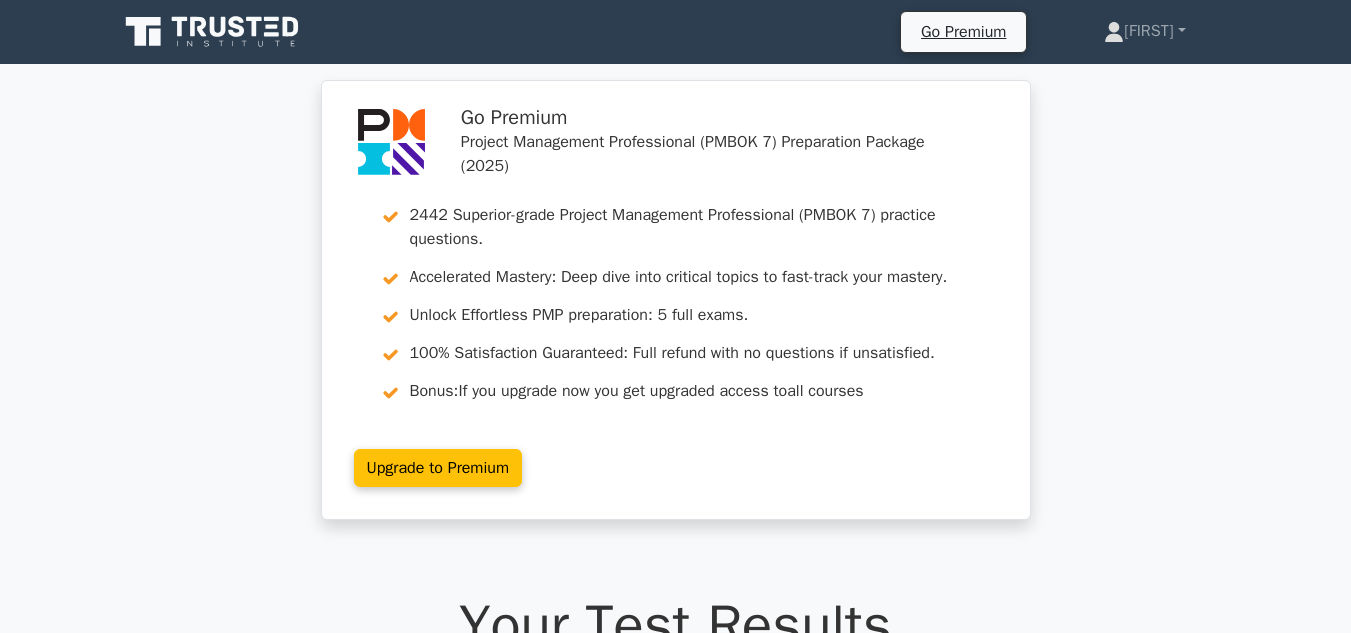 scroll, scrollTop: 0, scrollLeft: 0, axis: both 